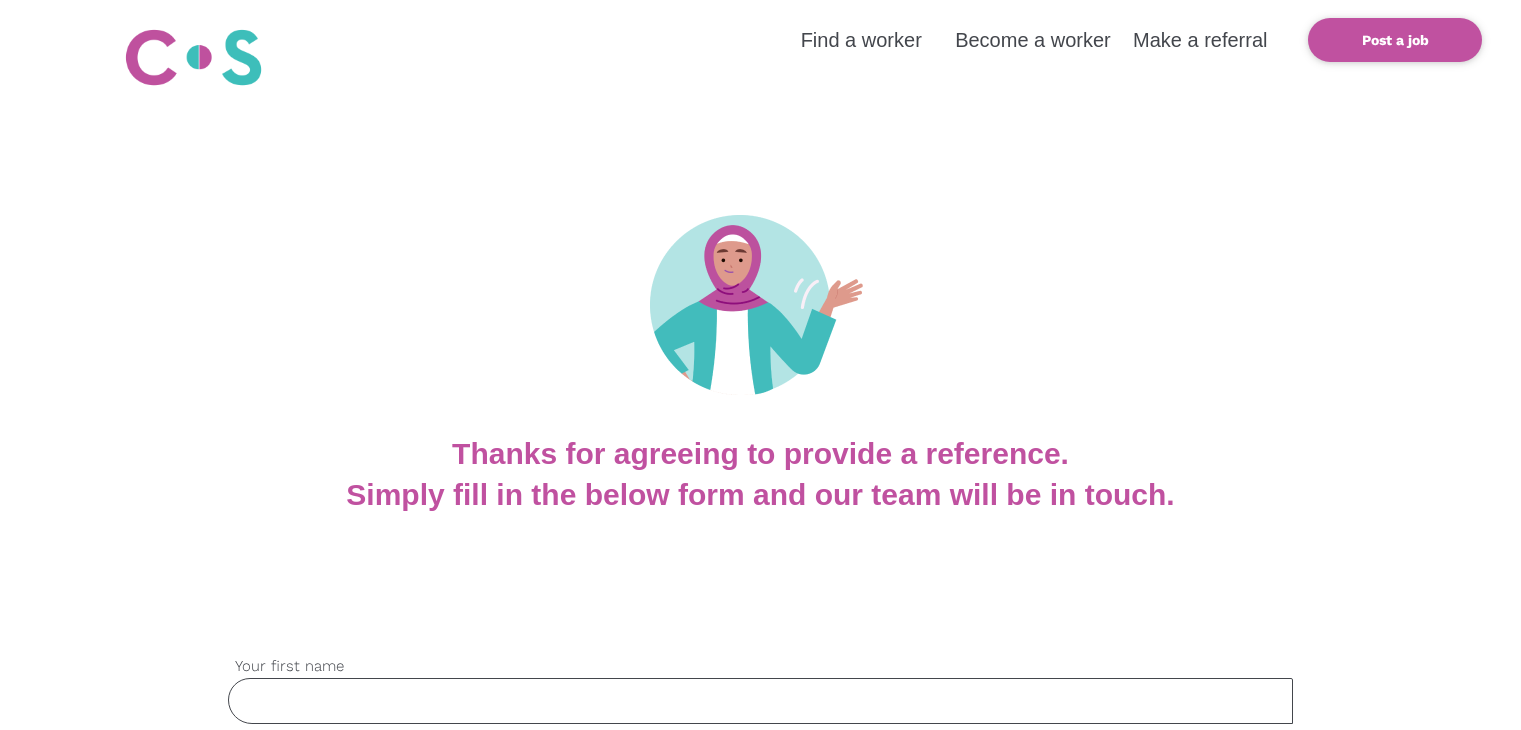 scroll, scrollTop: 0, scrollLeft: 0, axis: both 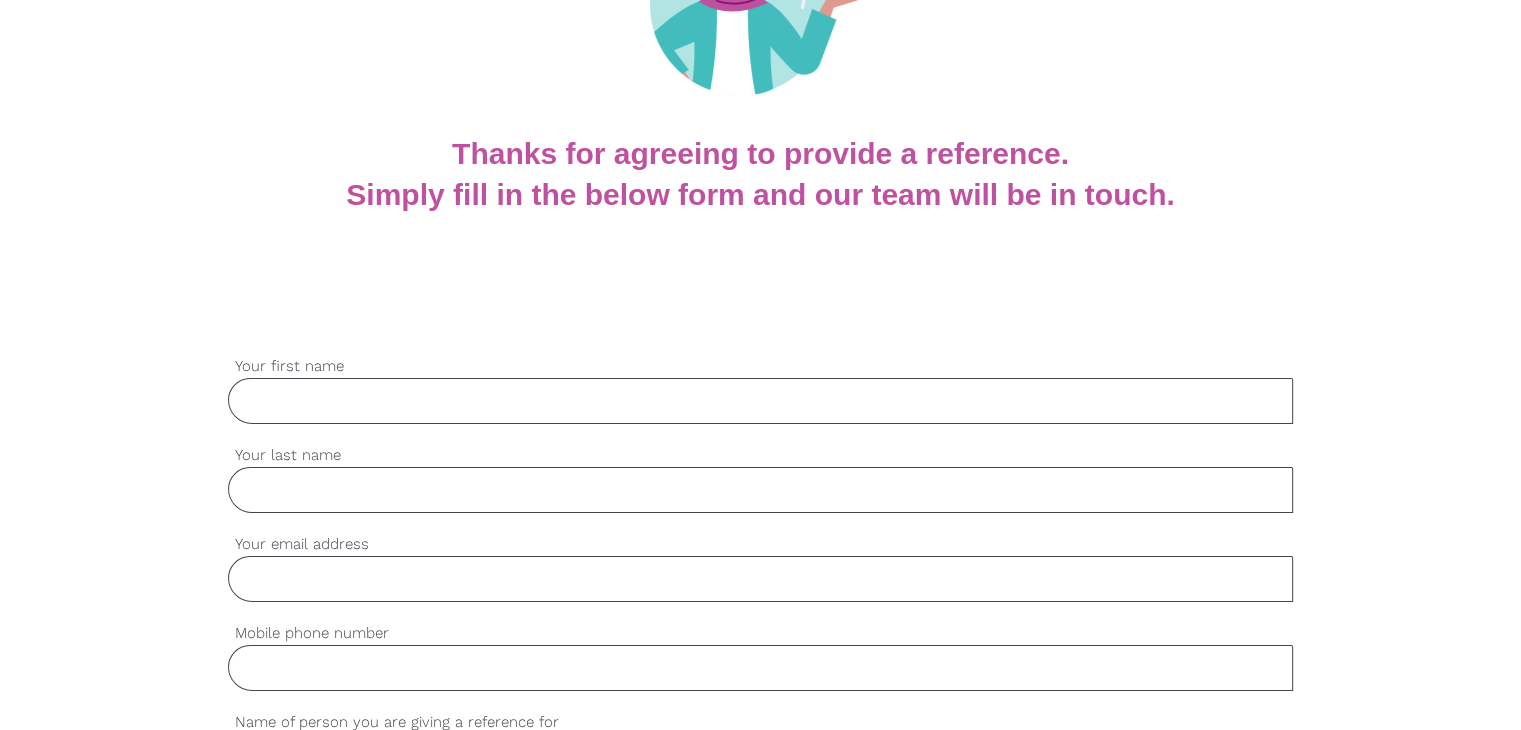 click on "Your first name" at bounding box center (760, 401) 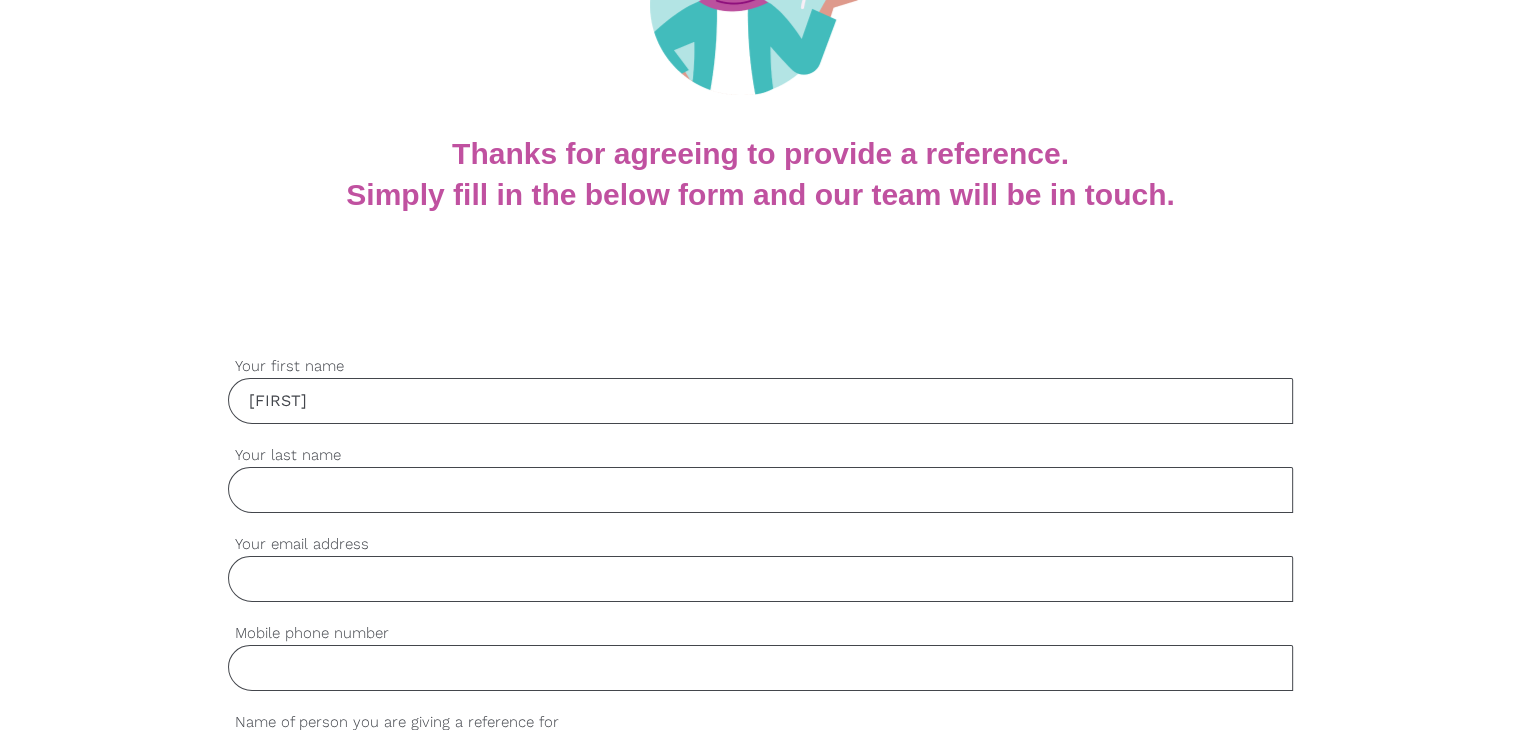 type on "[FIRST]" 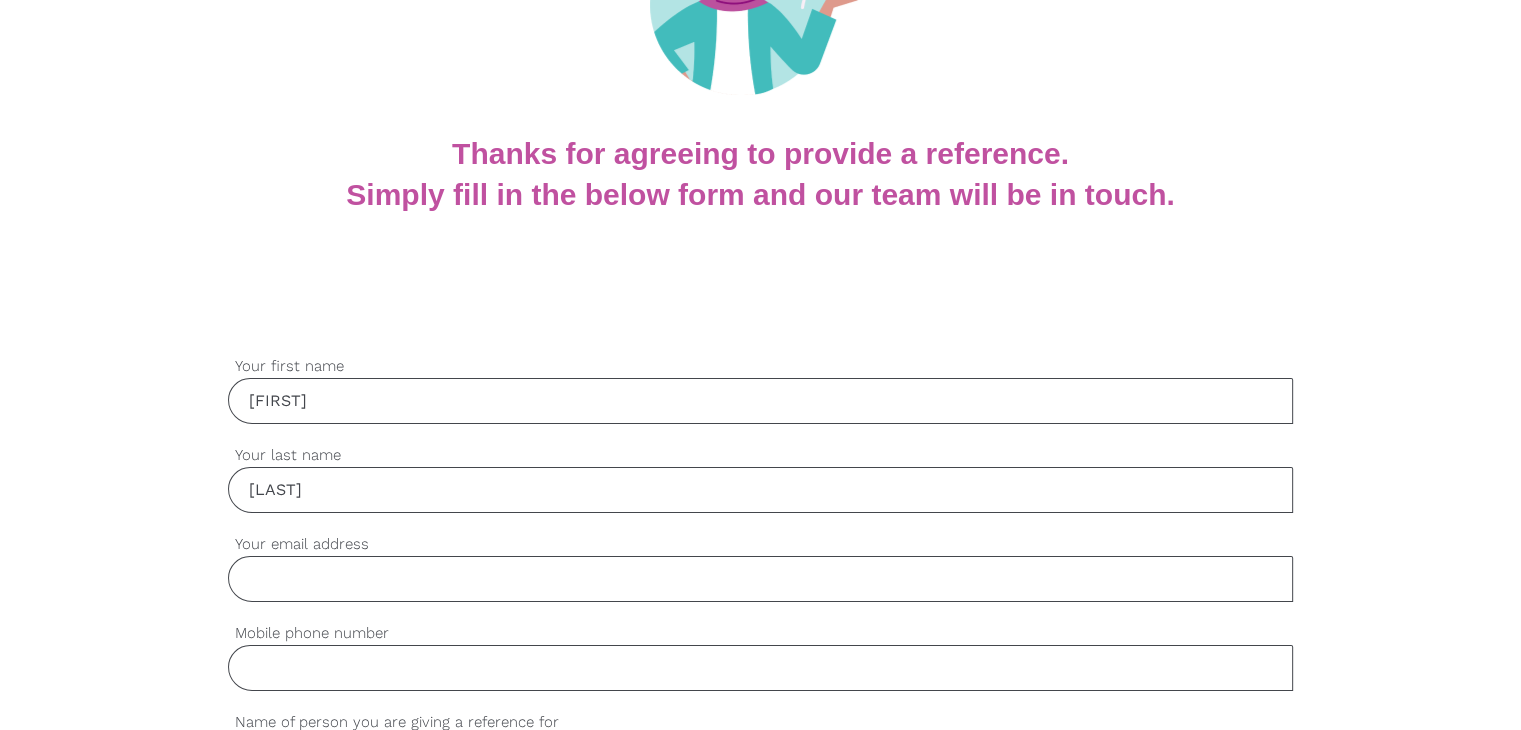 type on "[LAST]" 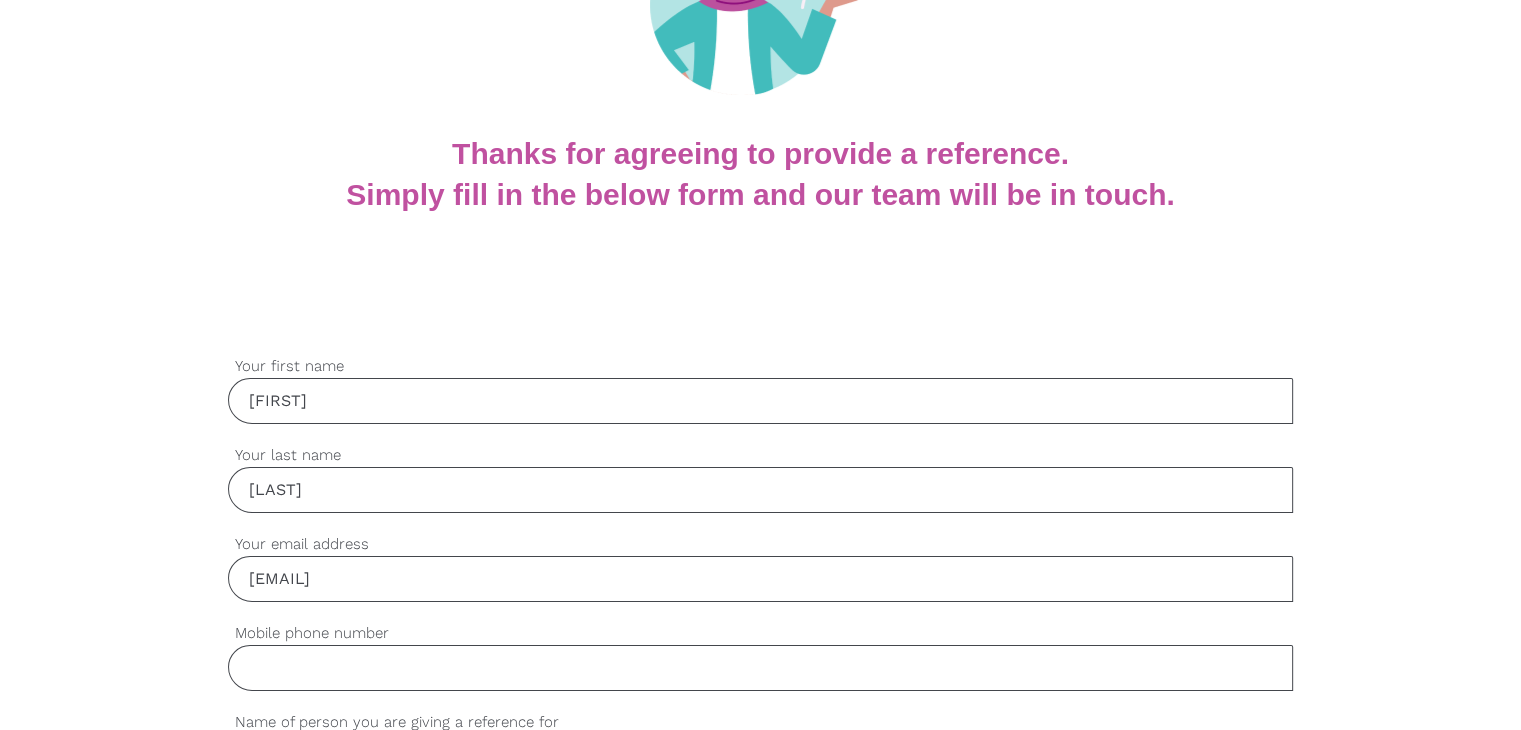 type on "[EMAIL]" 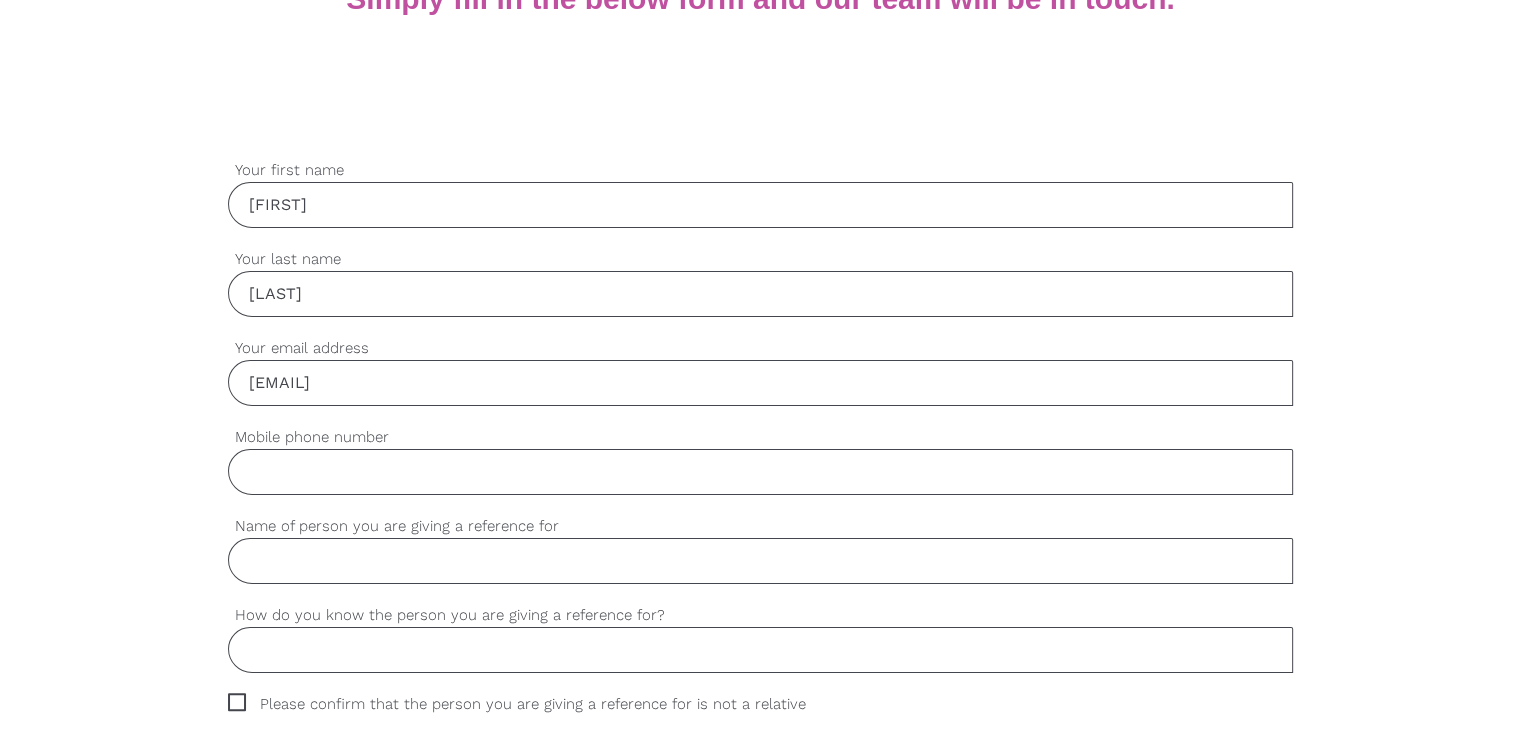 scroll, scrollTop: 500, scrollLeft: 0, axis: vertical 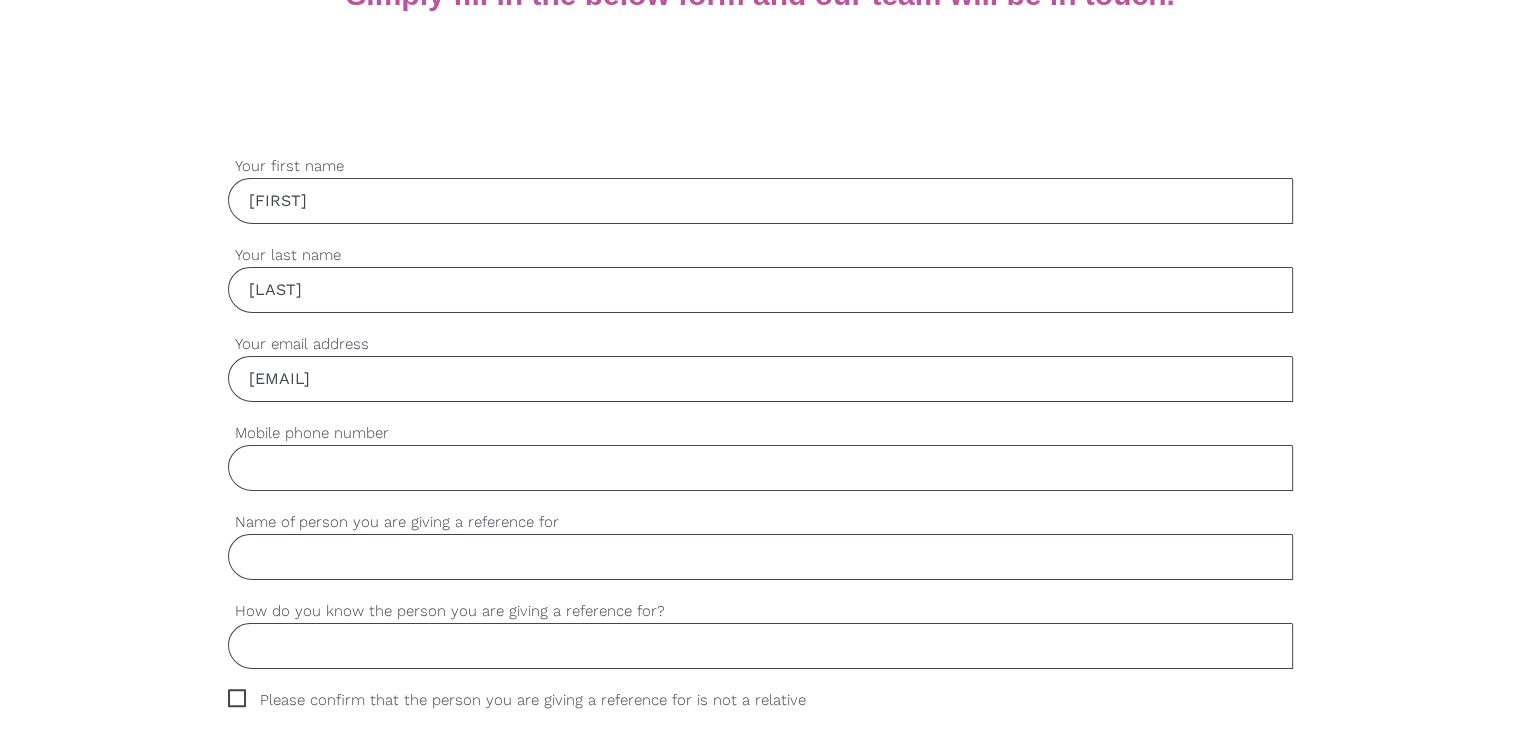 click on "Mobile phone number" at bounding box center [760, 468] 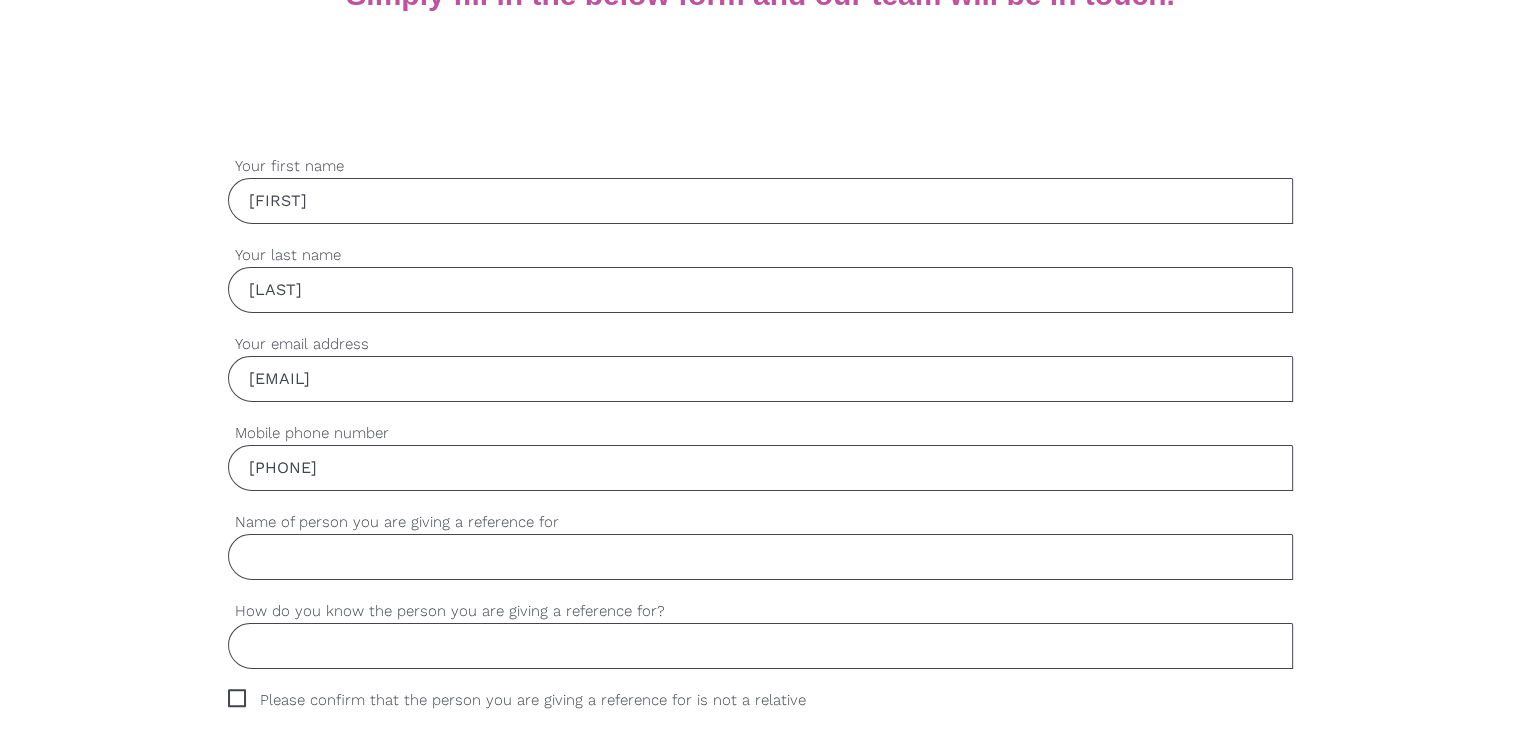 type on "[PHONE]" 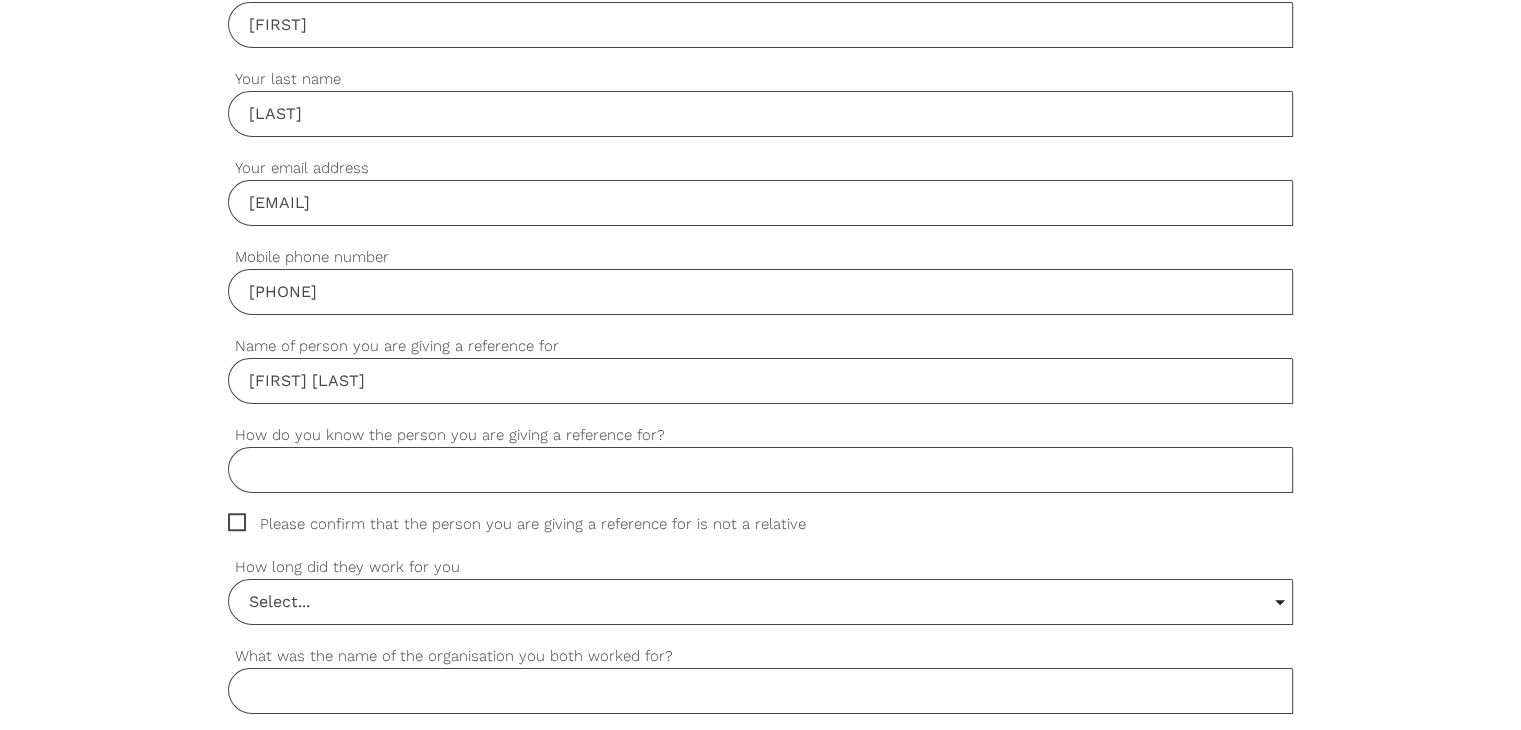 scroll, scrollTop: 700, scrollLeft: 0, axis: vertical 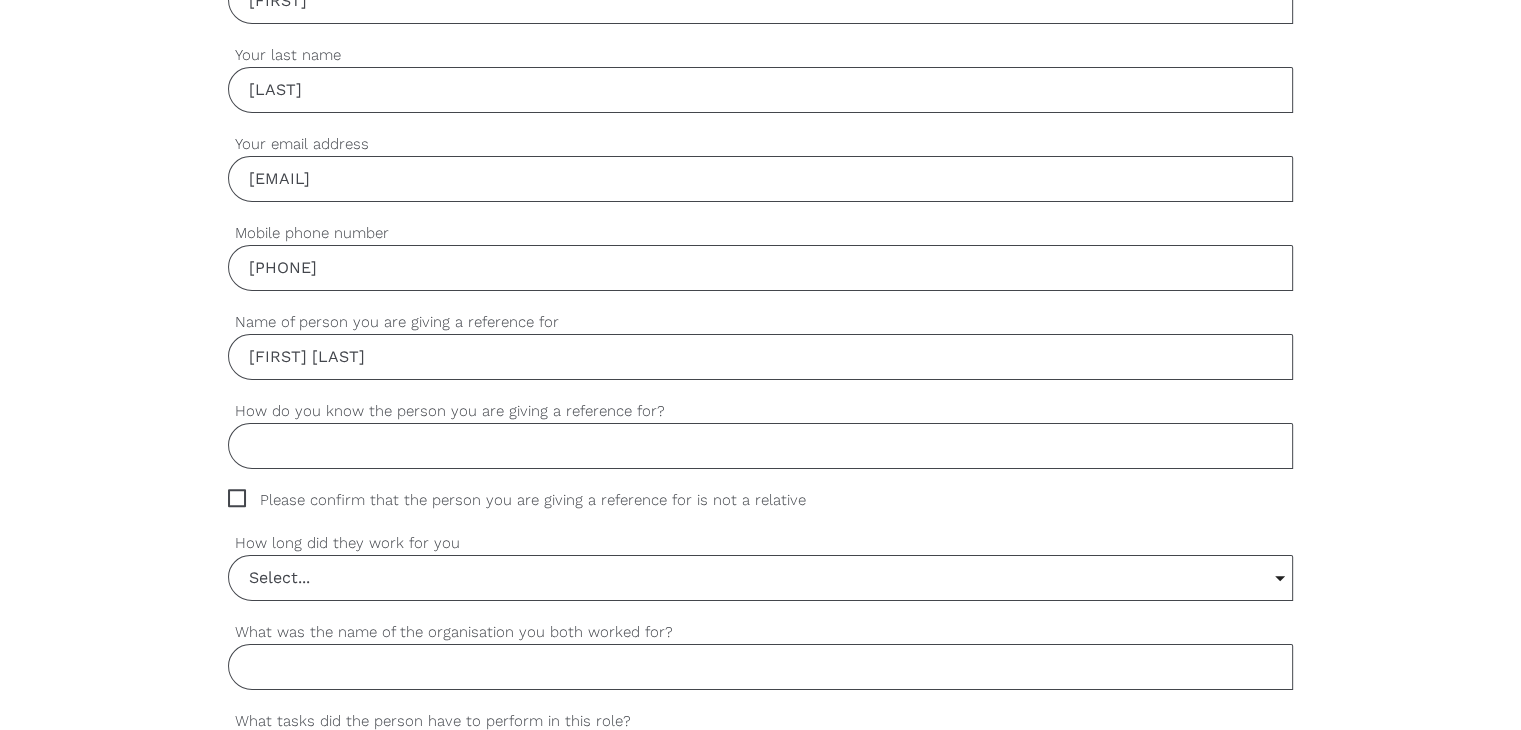 type on "[FIRST] [LAST]" 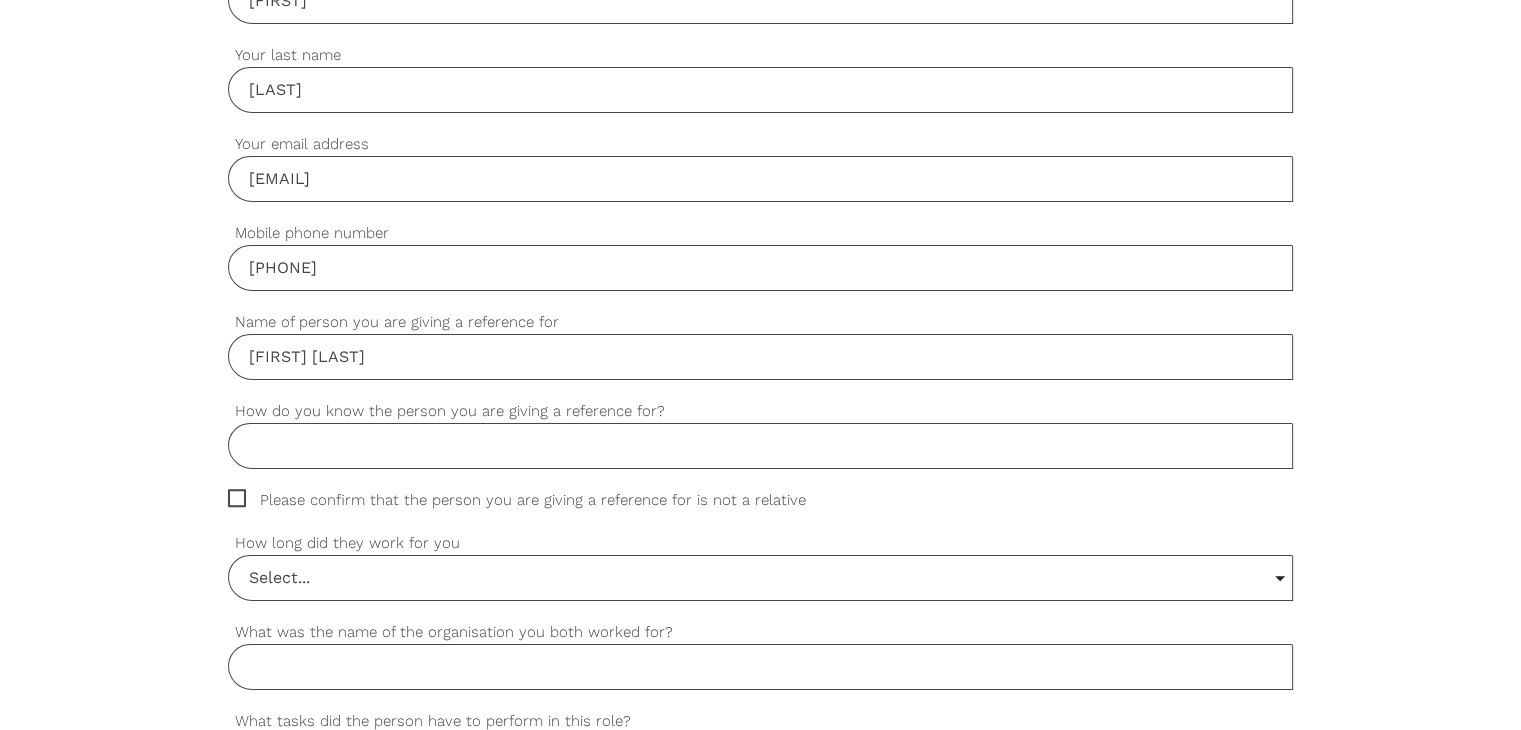 click on "How do you know the person you are giving a reference for?" at bounding box center [760, 446] 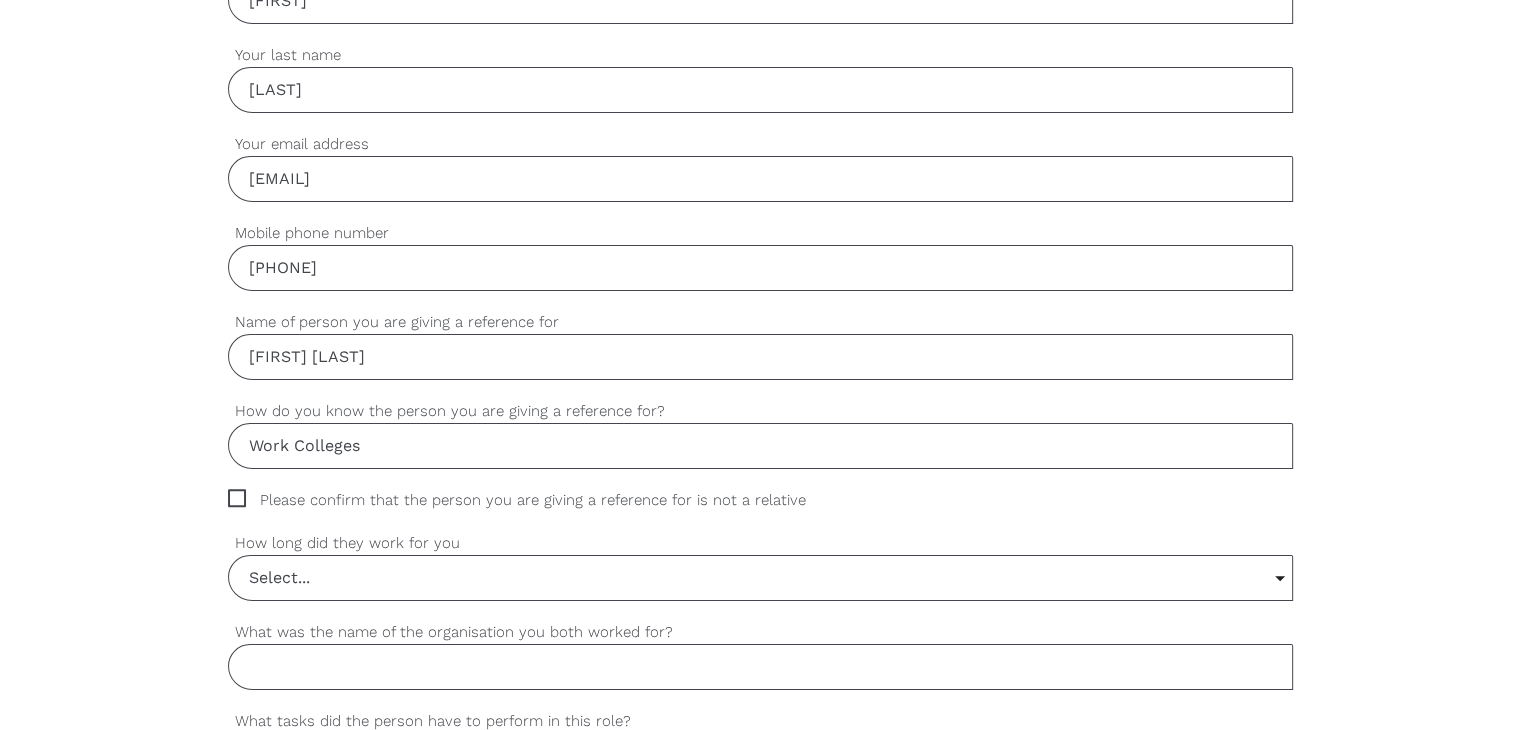 type on "Work Colleges" 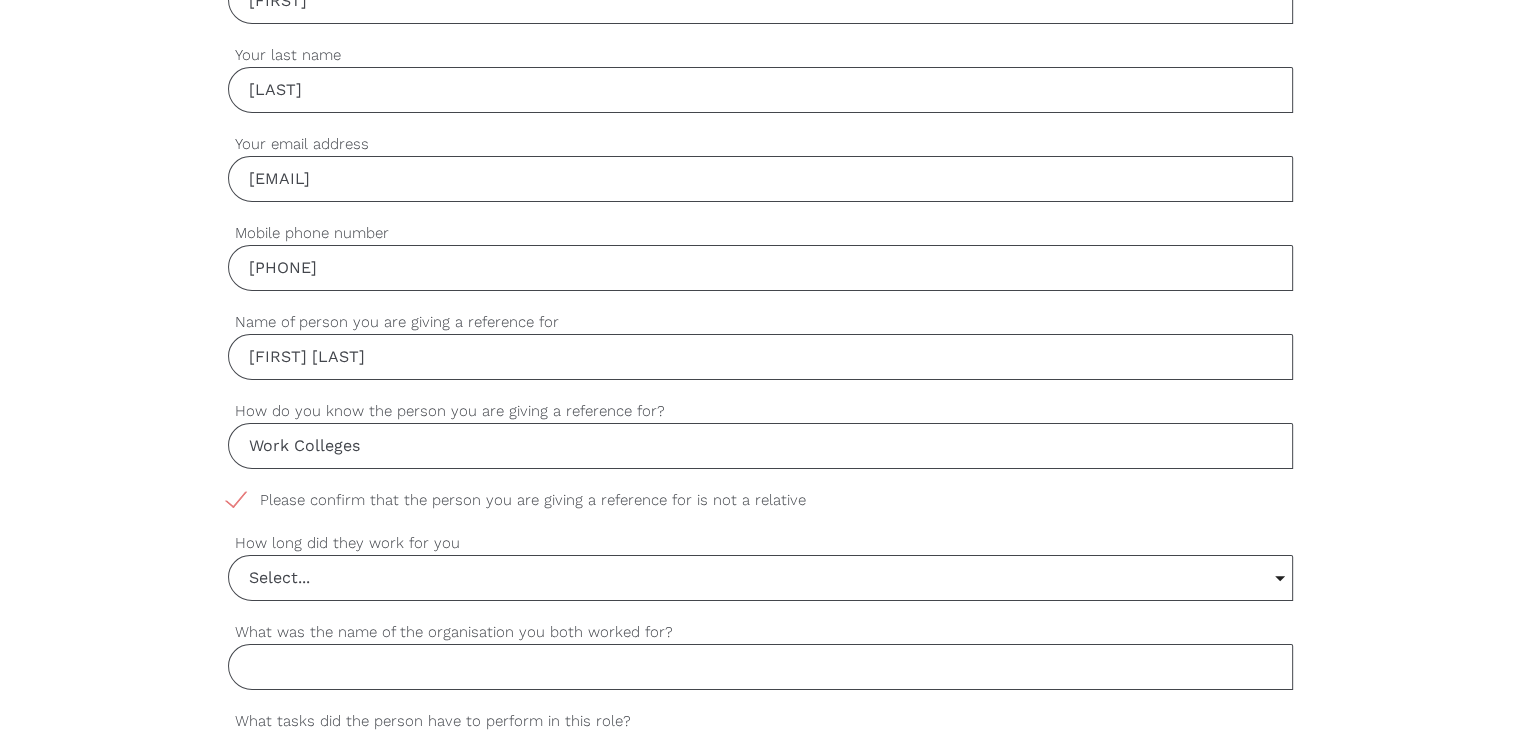 click on "Select..." at bounding box center (760, 578) 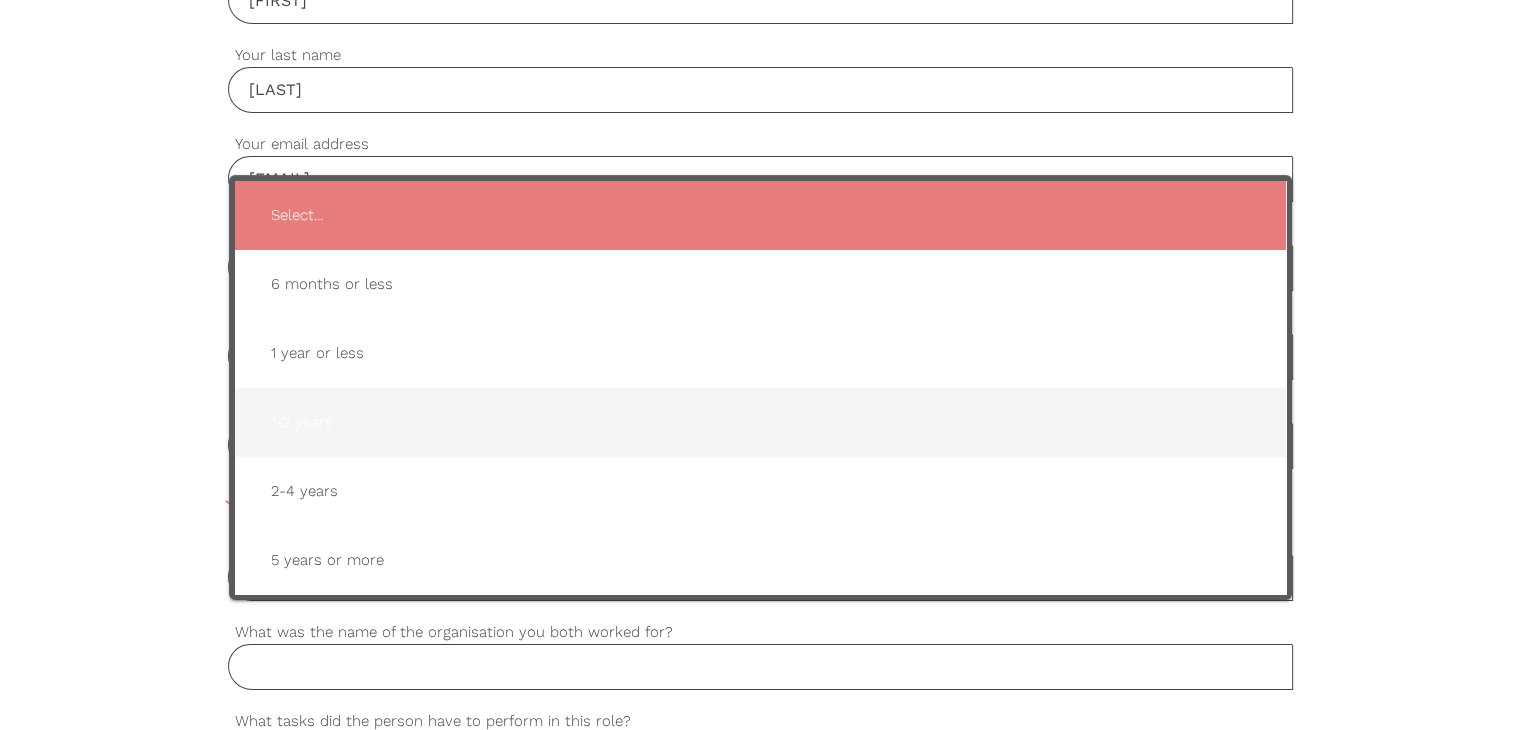 click on "1-2 years" at bounding box center (760, 422) 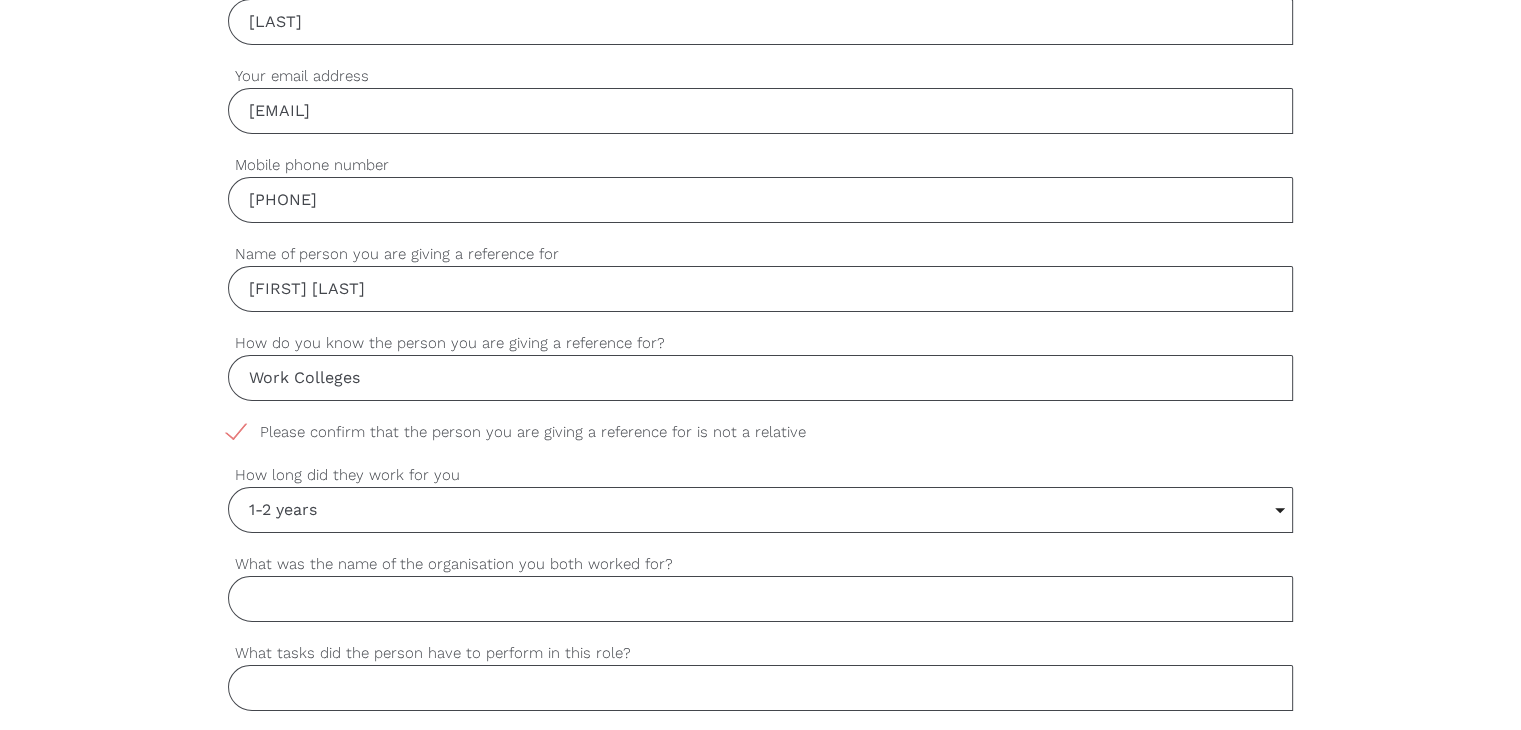 scroll, scrollTop: 800, scrollLeft: 0, axis: vertical 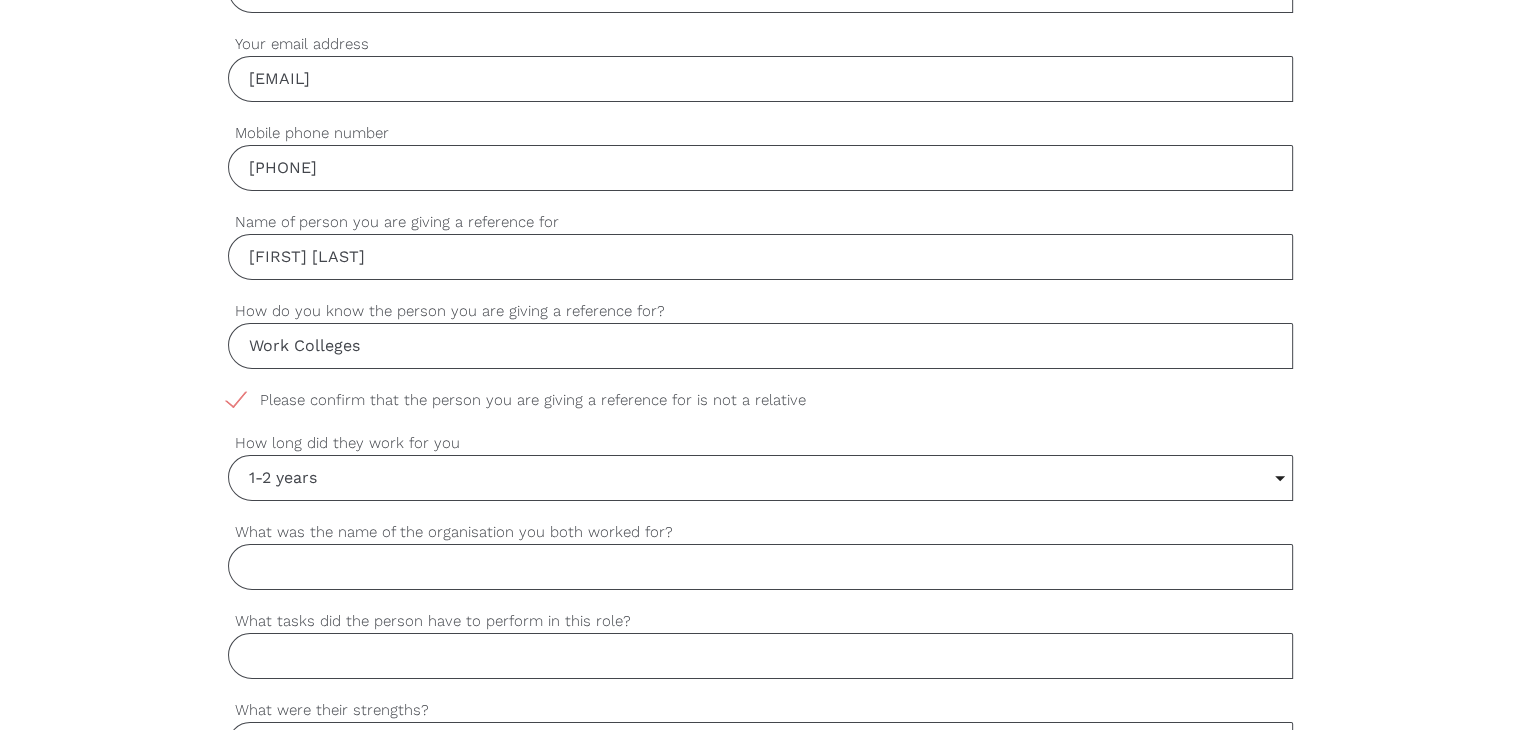 click on "What was the name of the organisation you both worked for?" at bounding box center [760, 567] 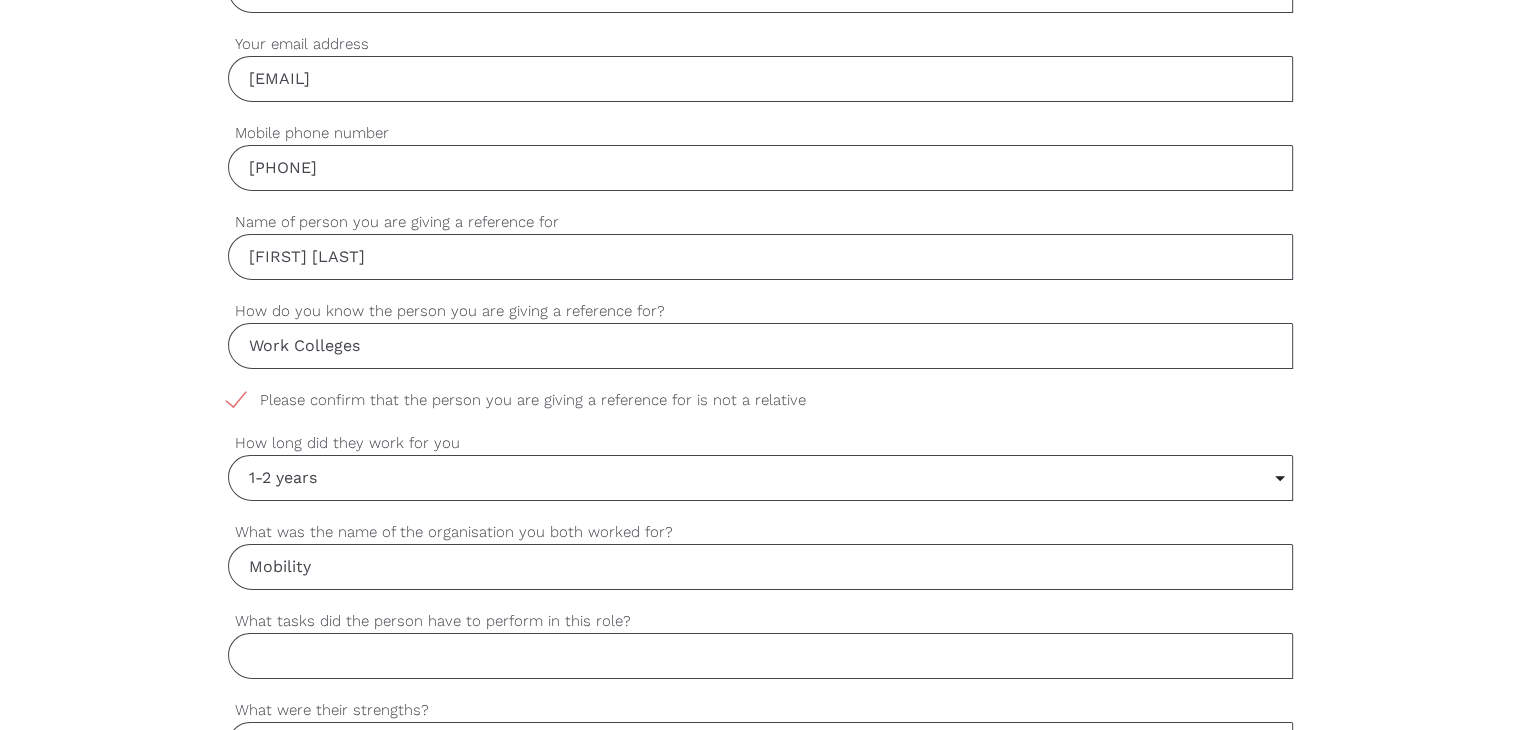 type on "Mobility" 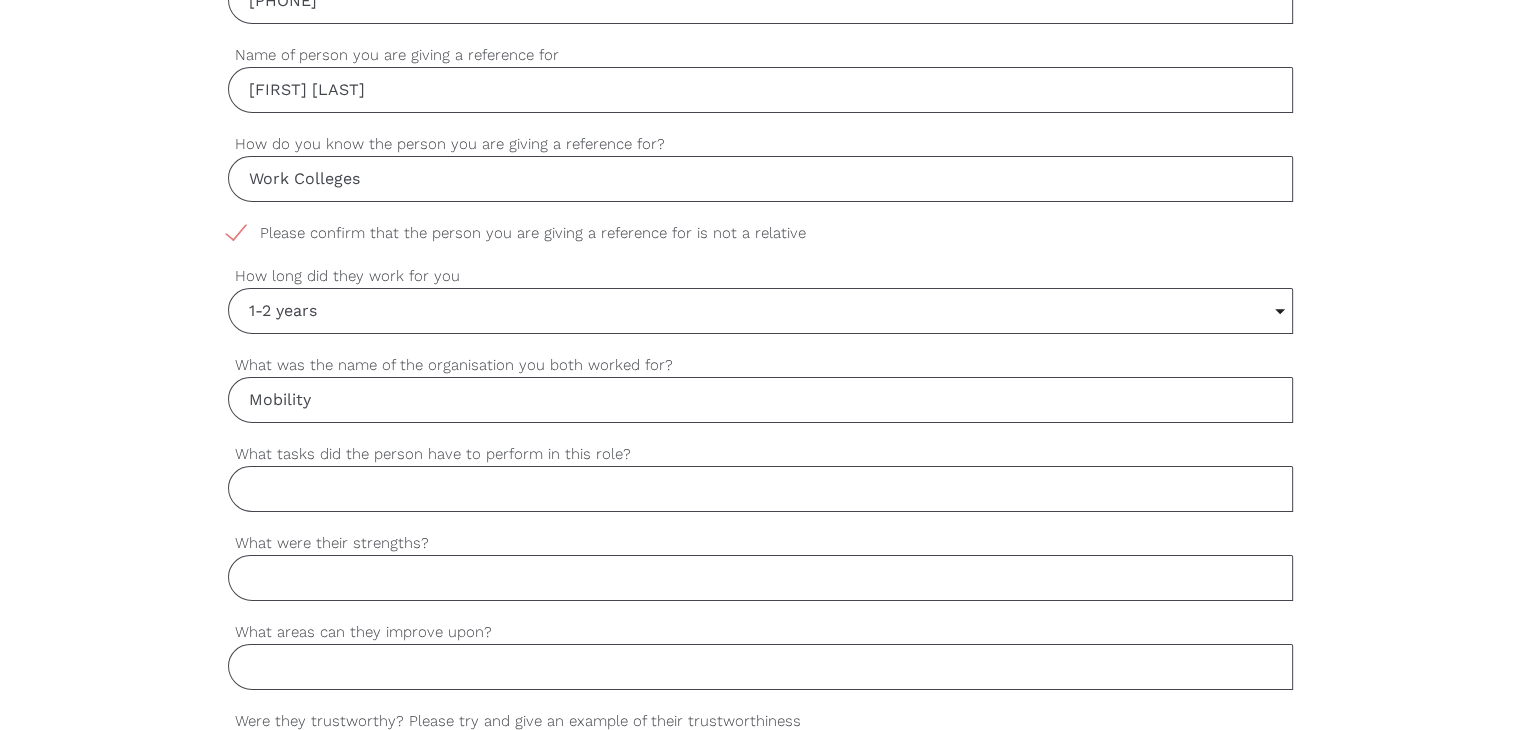 scroll, scrollTop: 1000, scrollLeft: 0, axis: vertical 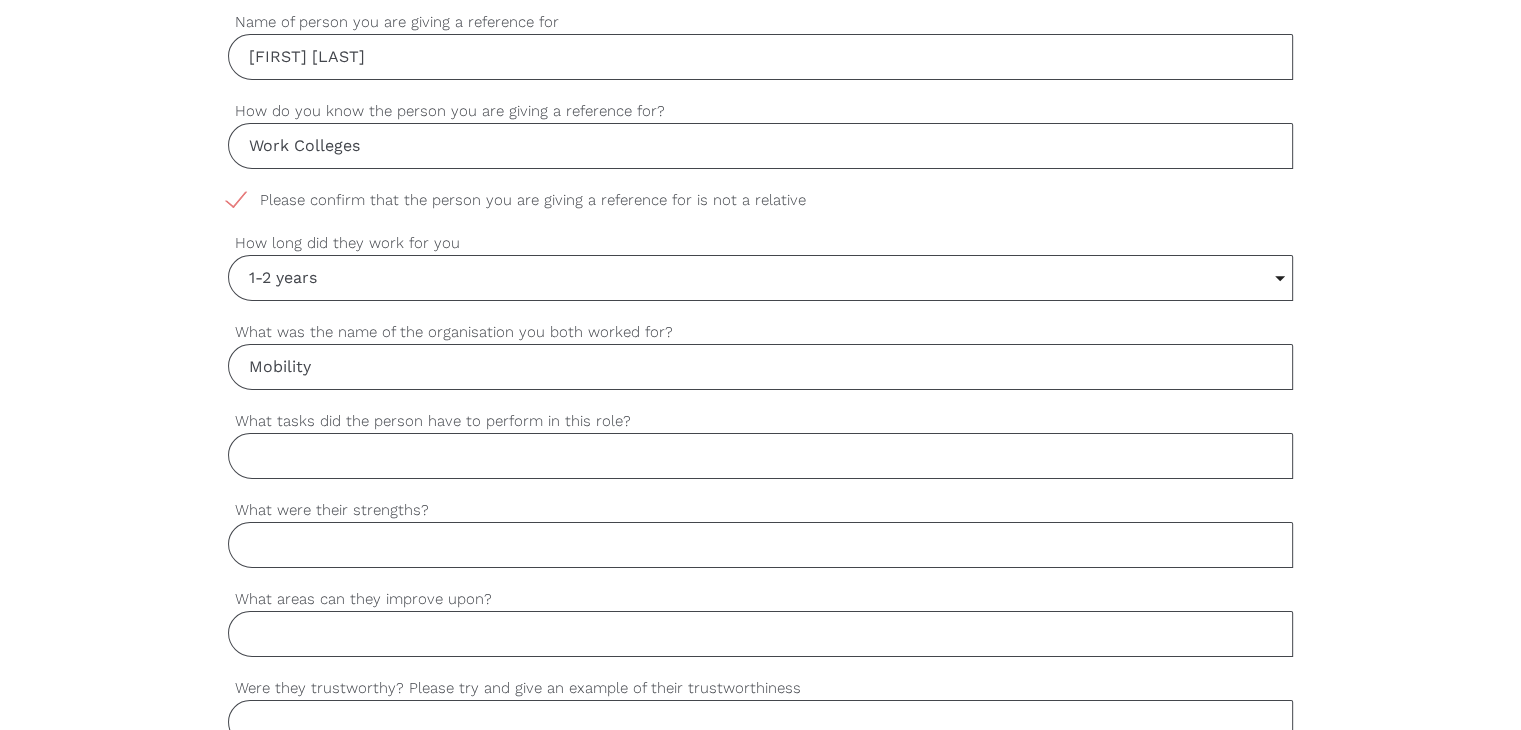 click on "What tasks did the person have to perform in this role?" at bounding box center (760, 456) 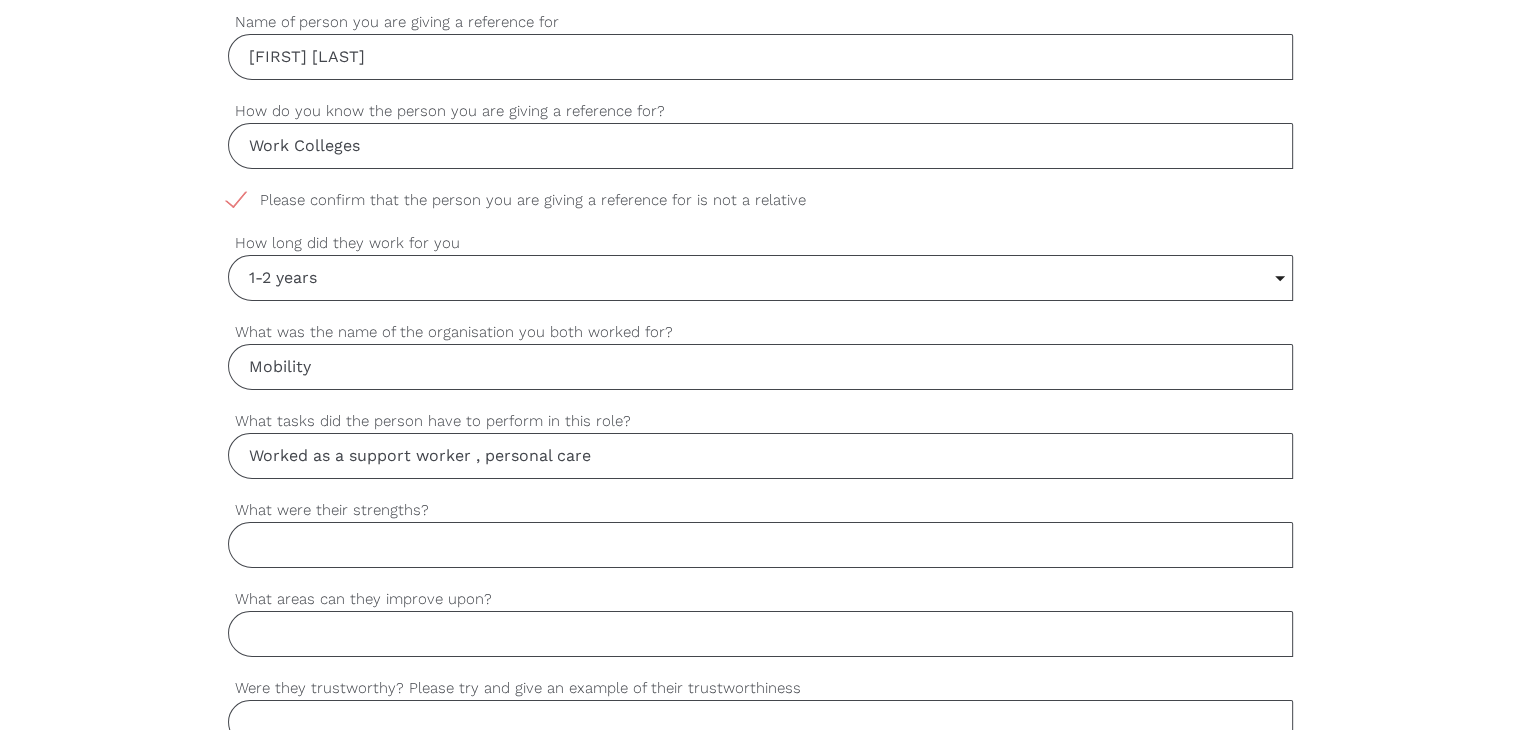 type on "Worked as a support worker , personal care" 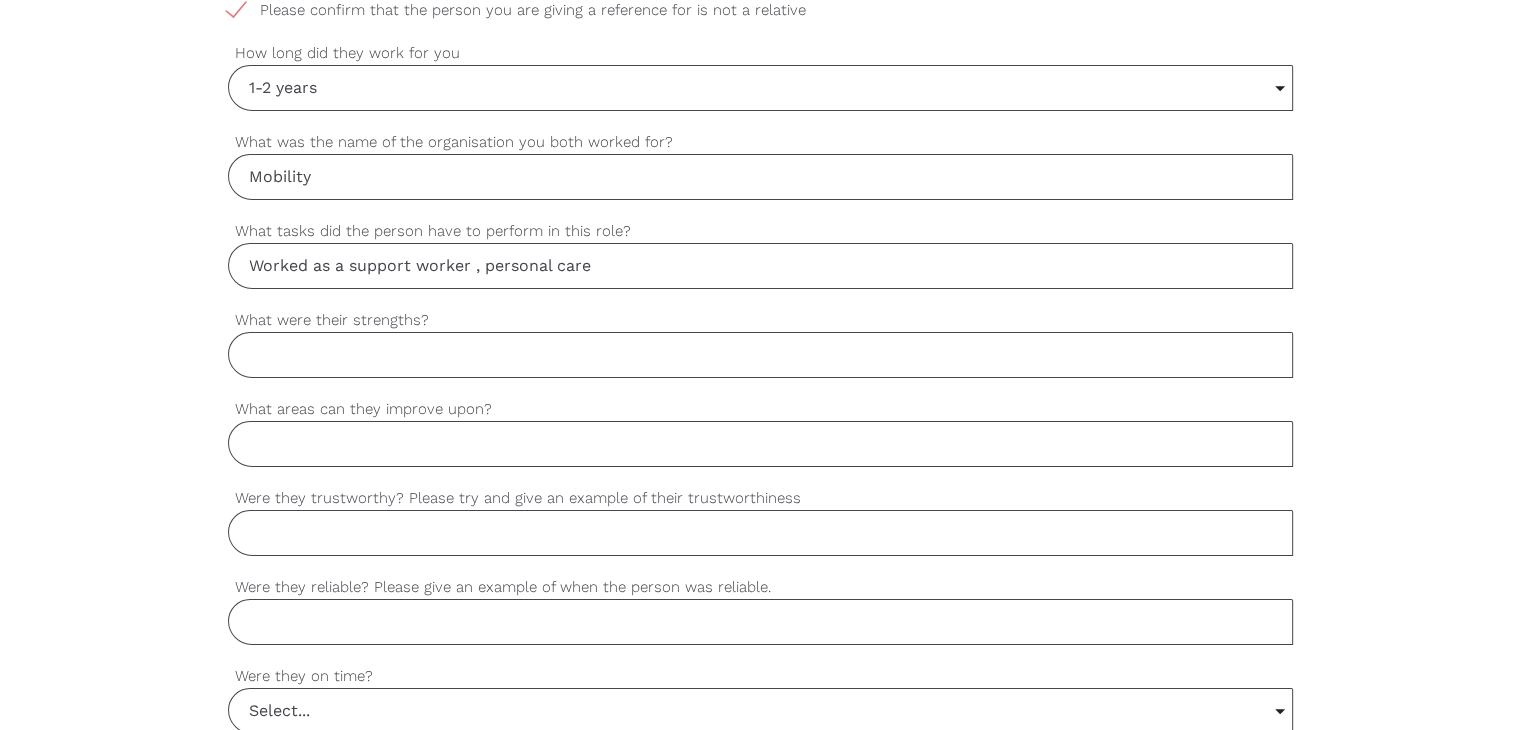 scroll, scrollTop: 1200, scrollLeft: 0, axis: vertical 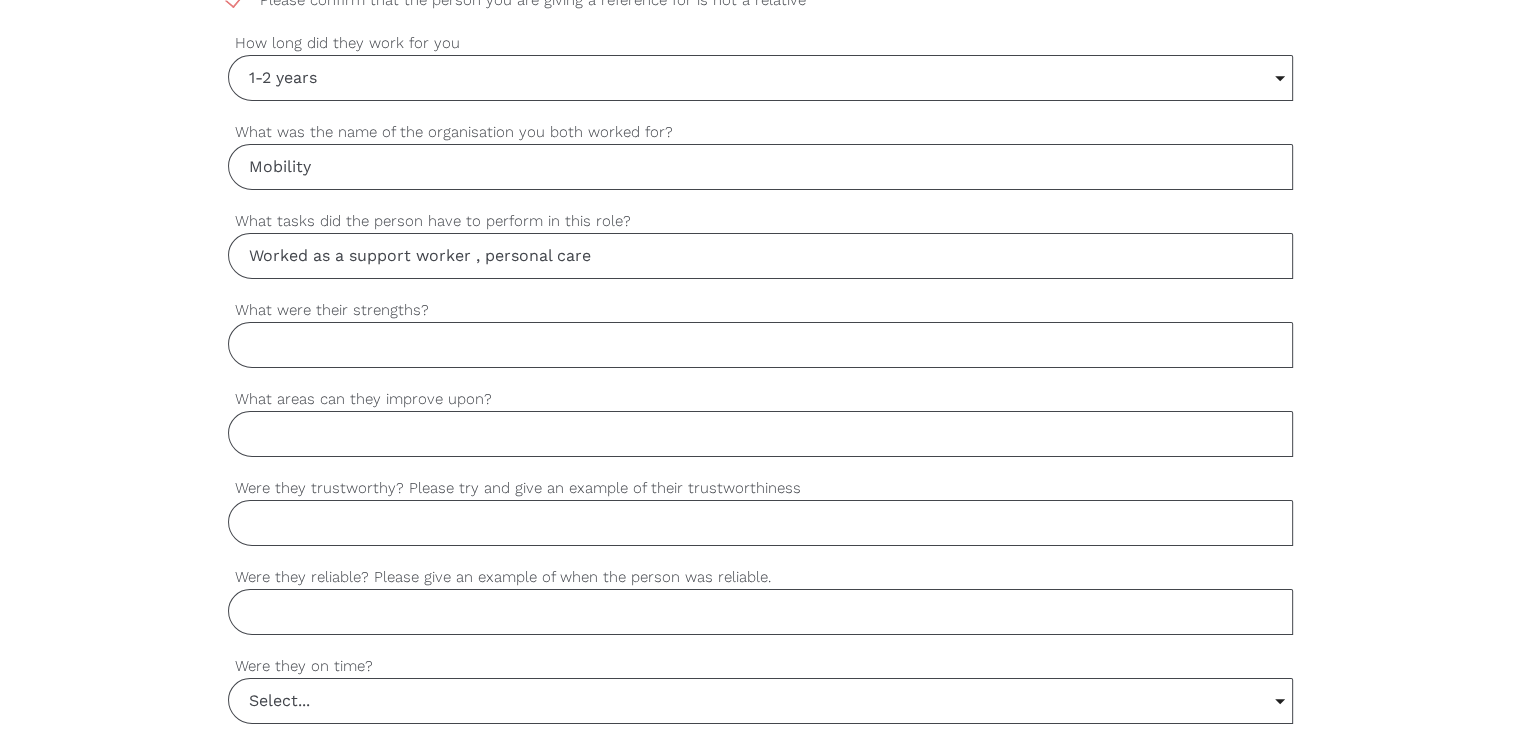 click on "What were their strengths?" at bounding box center (760, 345) 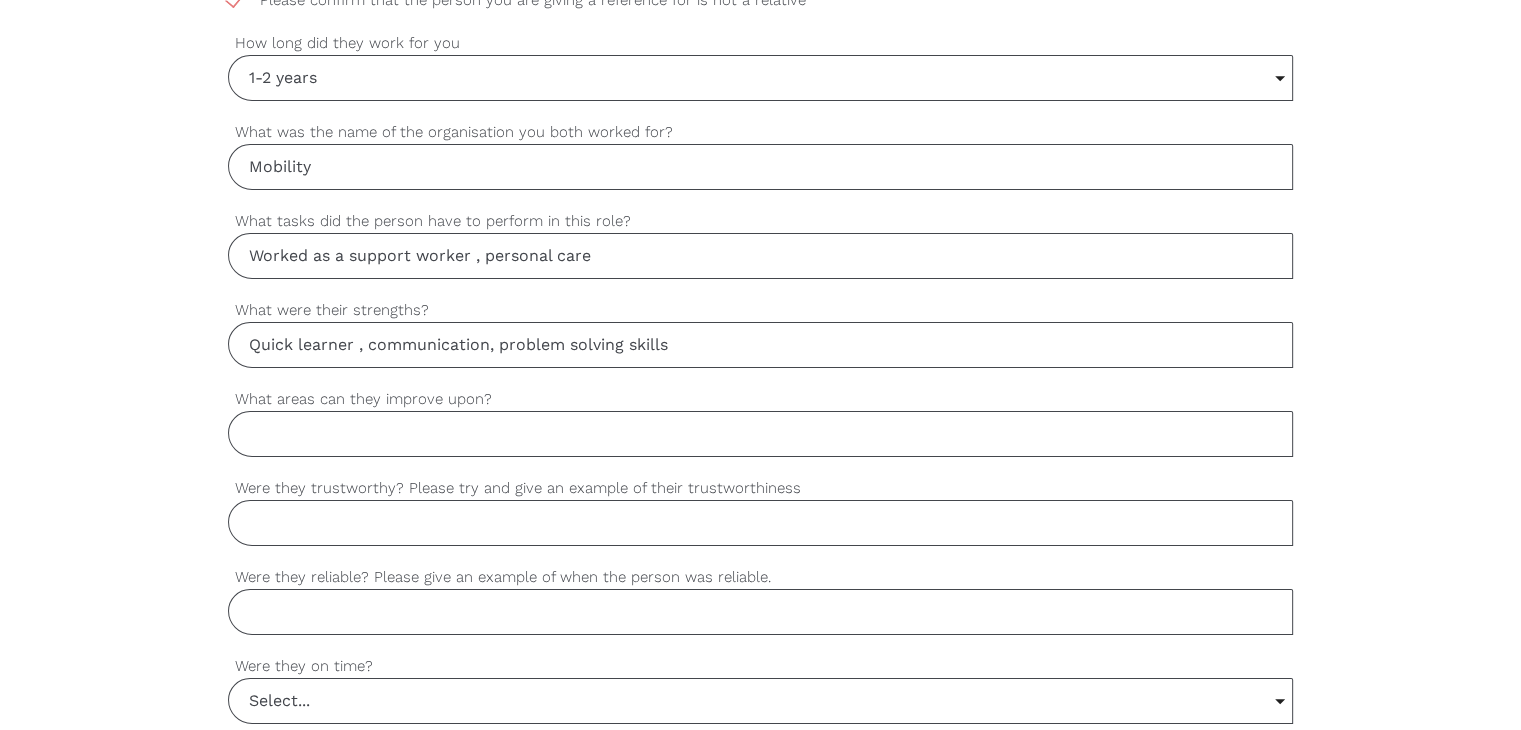 type on "Quick learner , communication, problem solving skills" 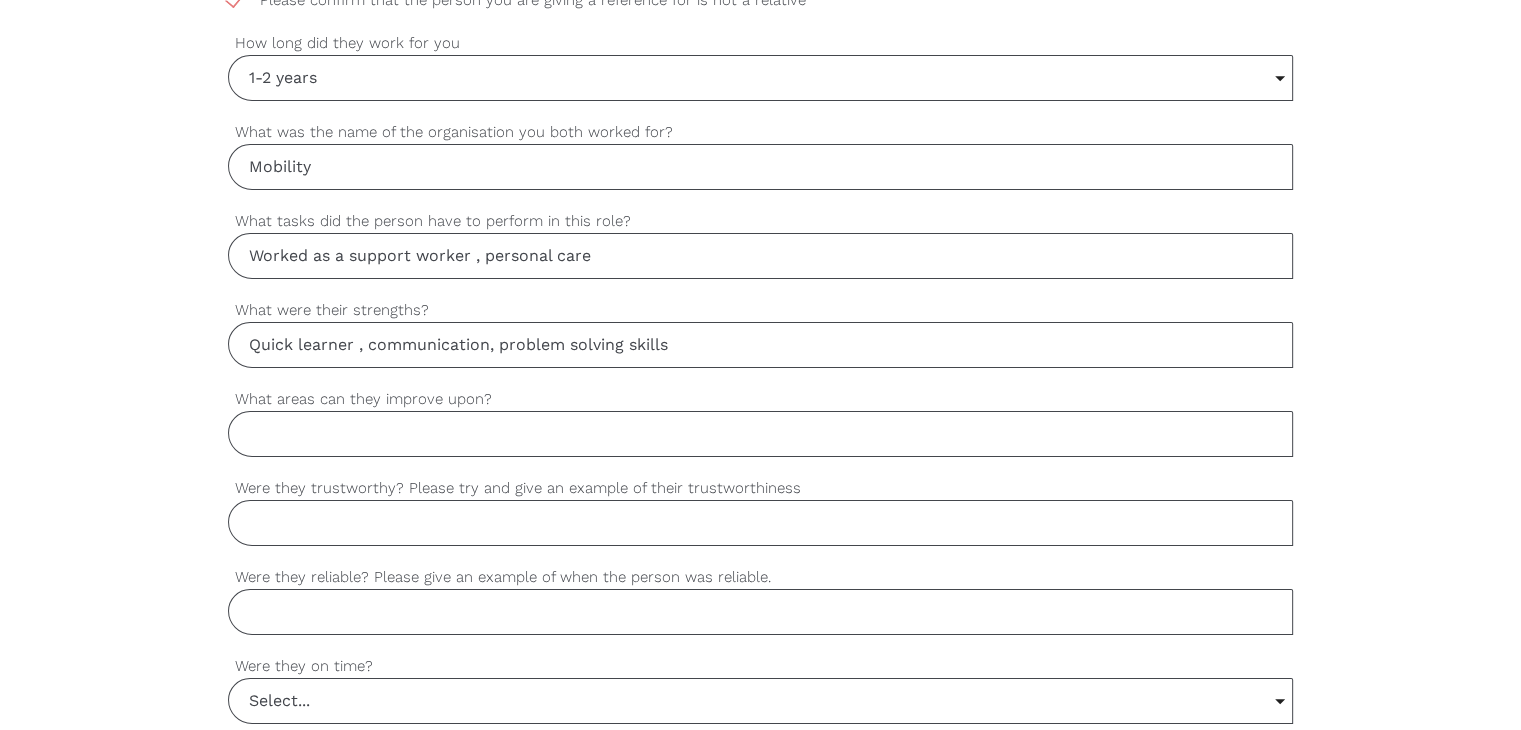 click on "What areas can they improve upon?" at bounding box center [760, 434] 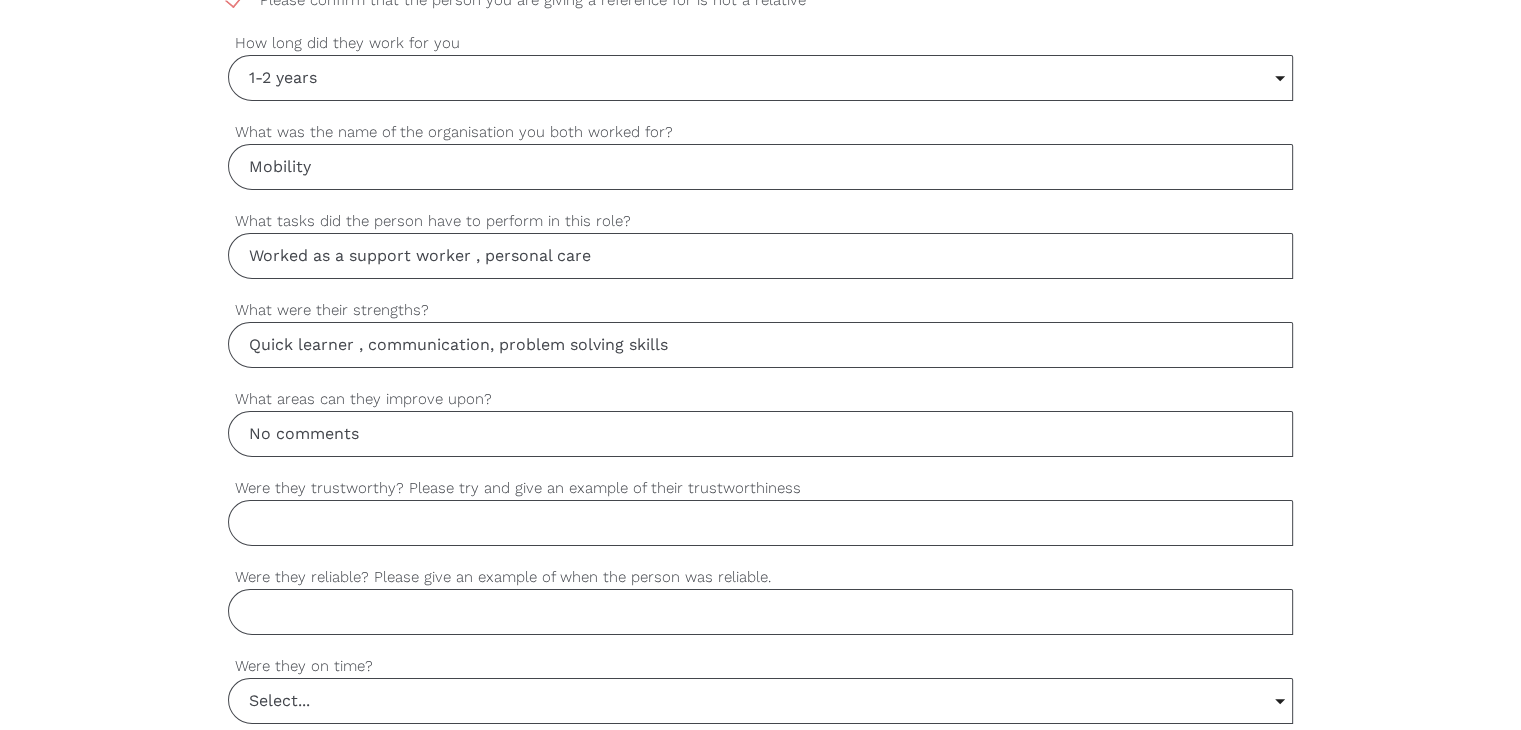 type on "No comments" 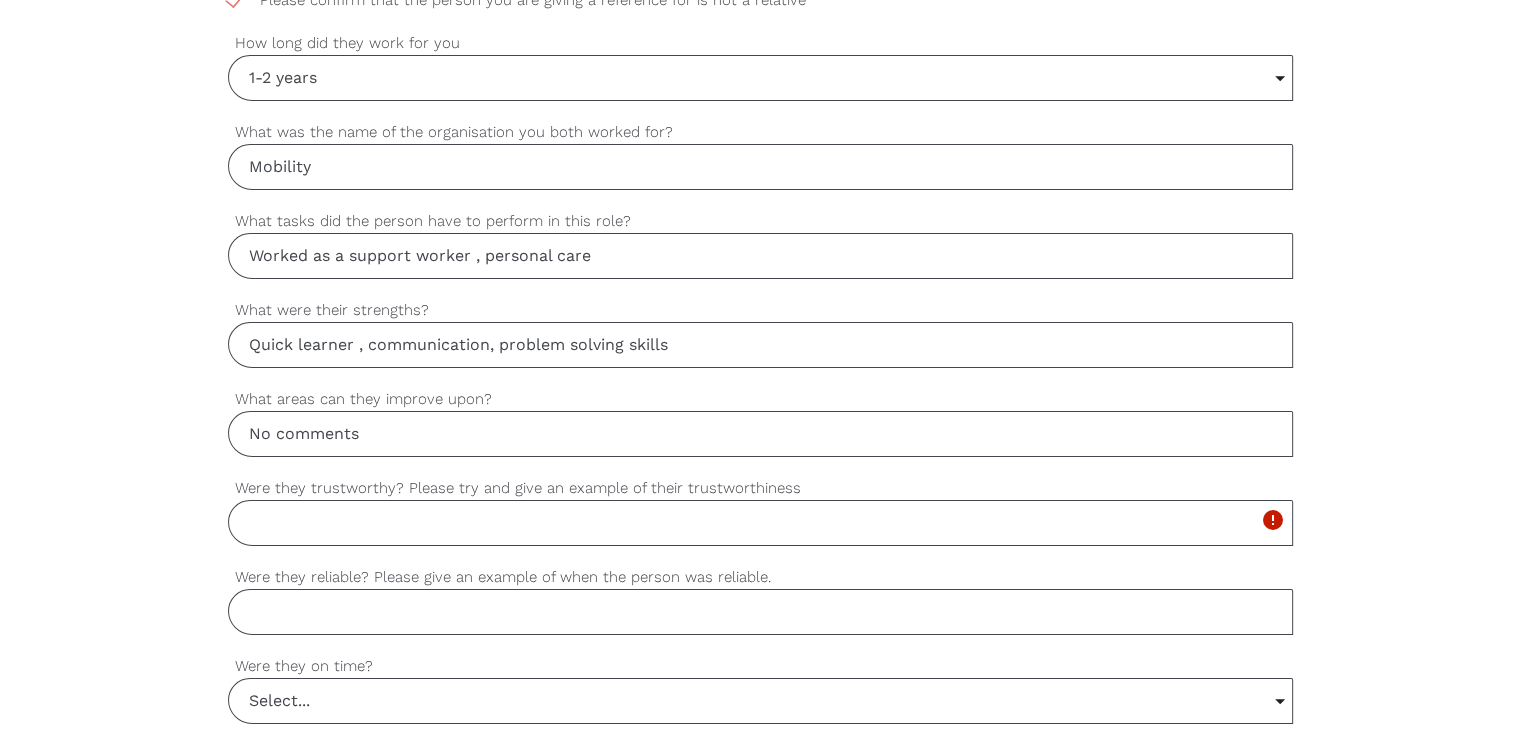 click on "Were they trustworthy? Please try and give an example of their trustworthiness" at bounding box center [760, 523] 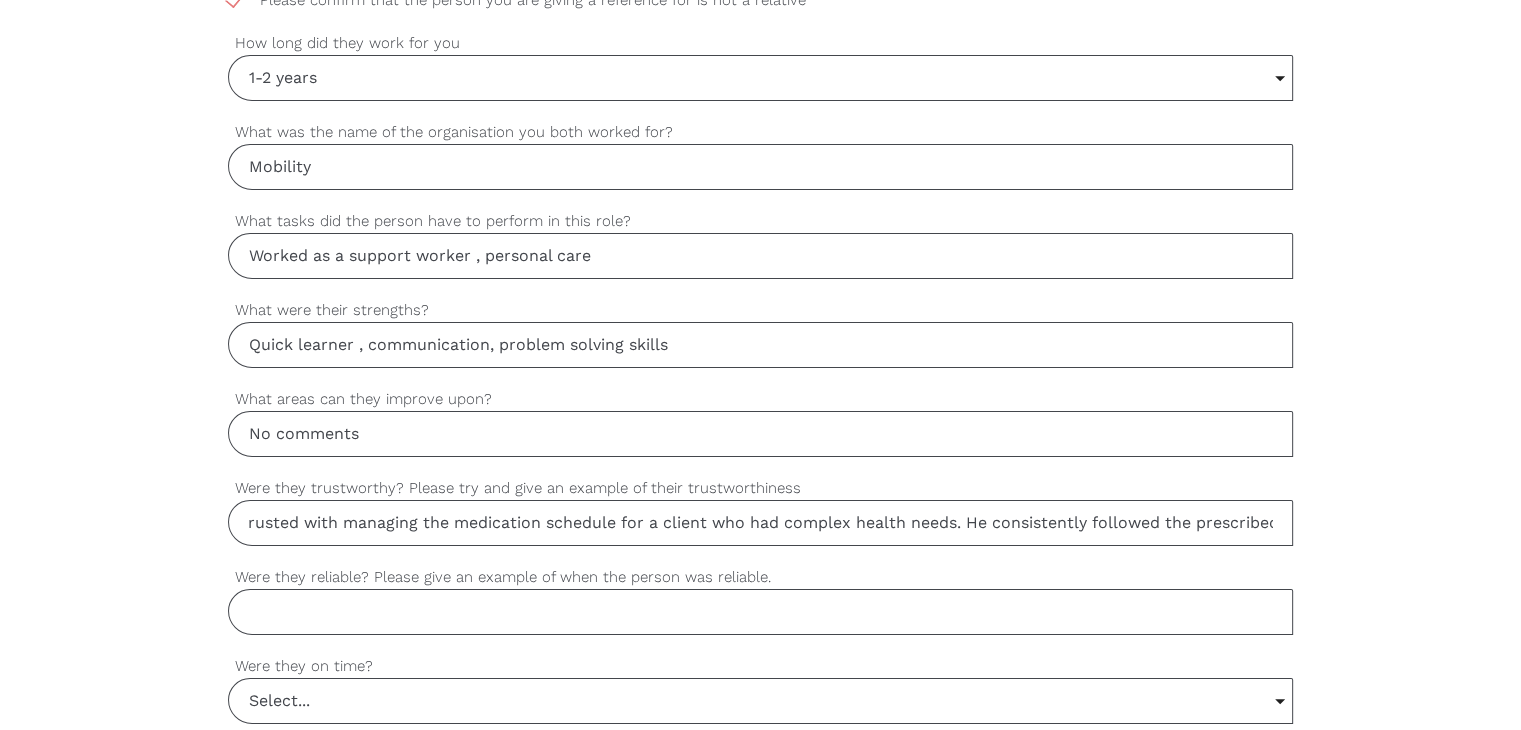 scroll, scrollTop: 0, scrollLeft: 0, axis: both 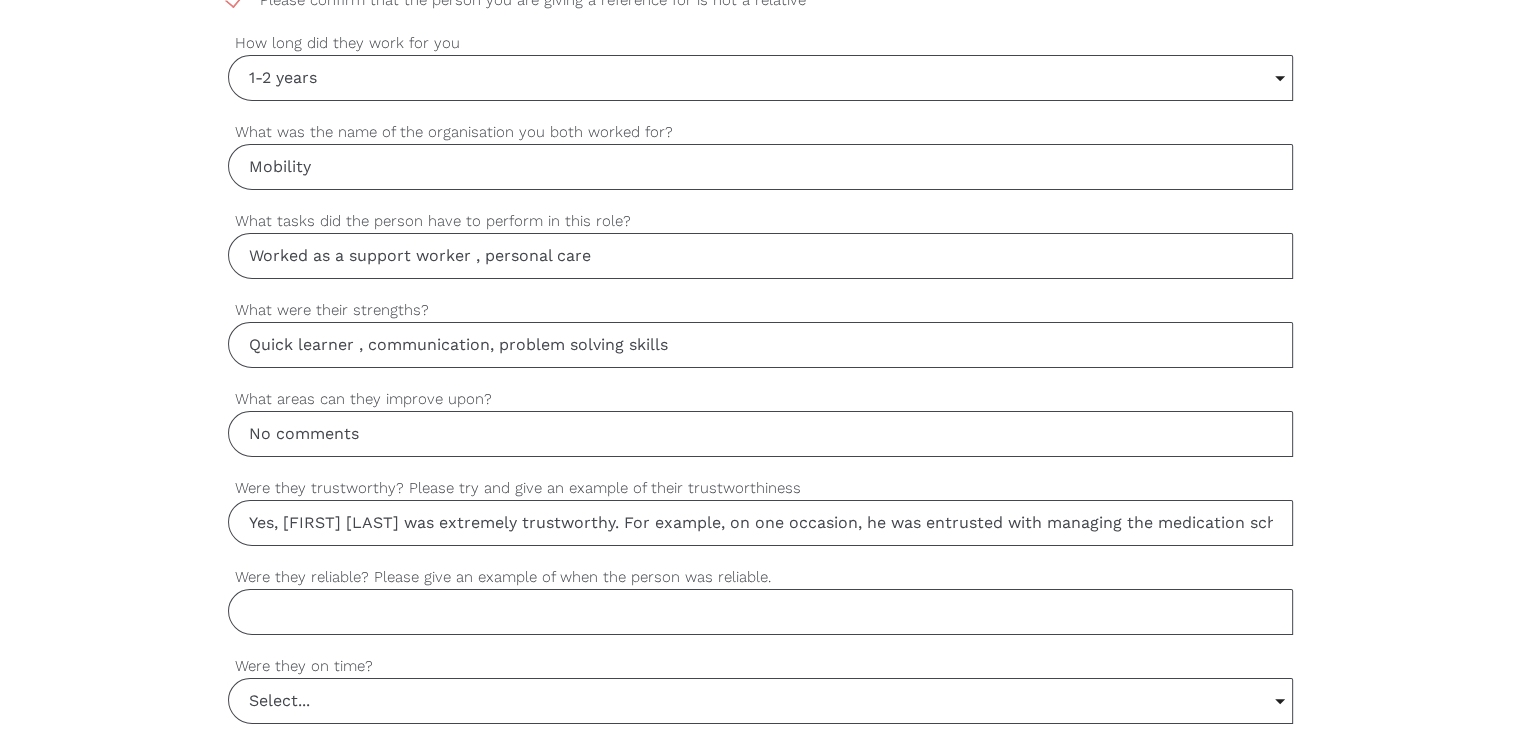 drag, startPoint x: 338, startPoint y: 525, endPoint x: 80, endPoint y: 527, distance: 258.00775 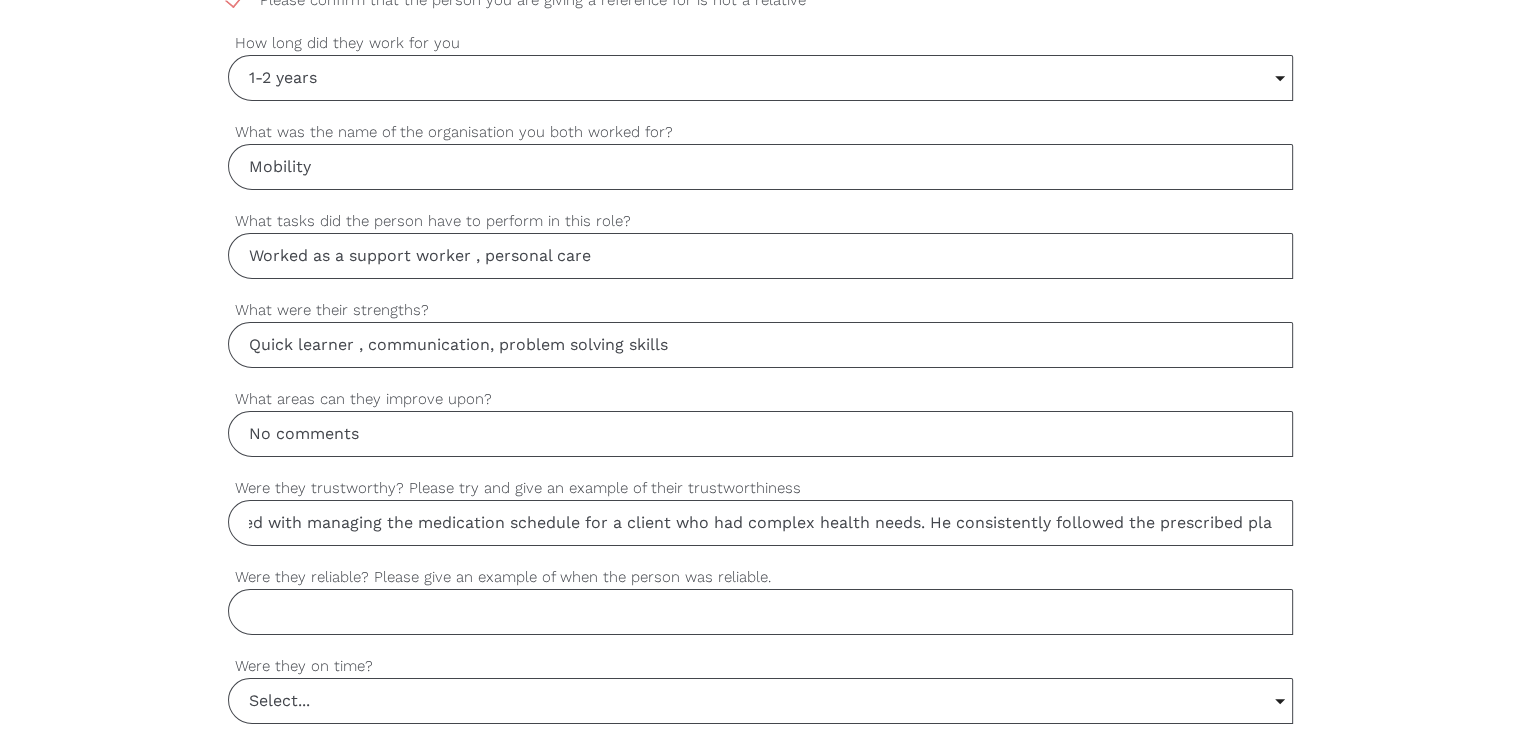 scroll, scrollTop: 0, scrollLeft: 2324, axis: horizontal 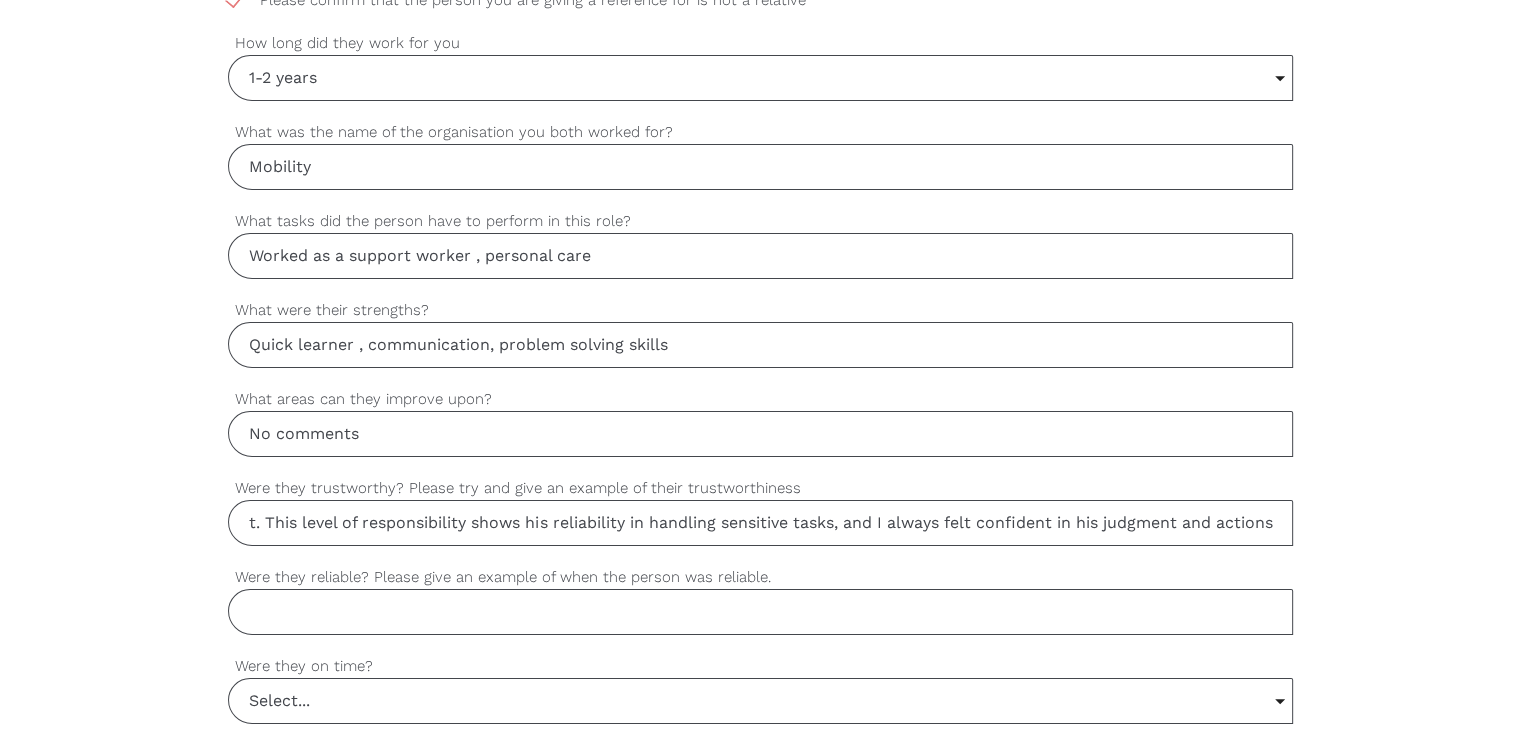 drag, startPoint x: 442, startPoint y: 509, endPoint x: 1535, endPoint y: 494, distance: 1093.1029 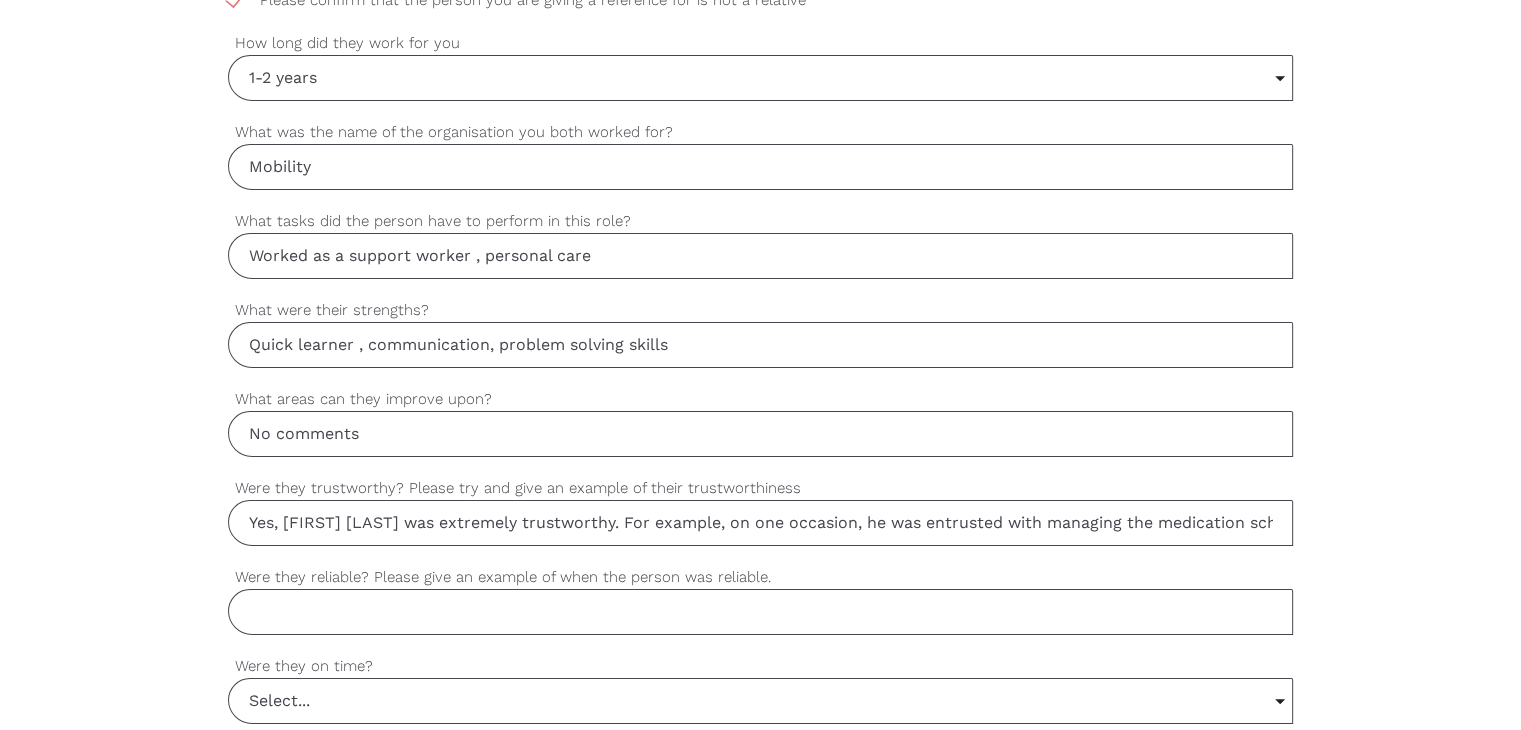 click on "Were they reliable? Please give an example of when the person was reliable." at bounding box center (760, 612) 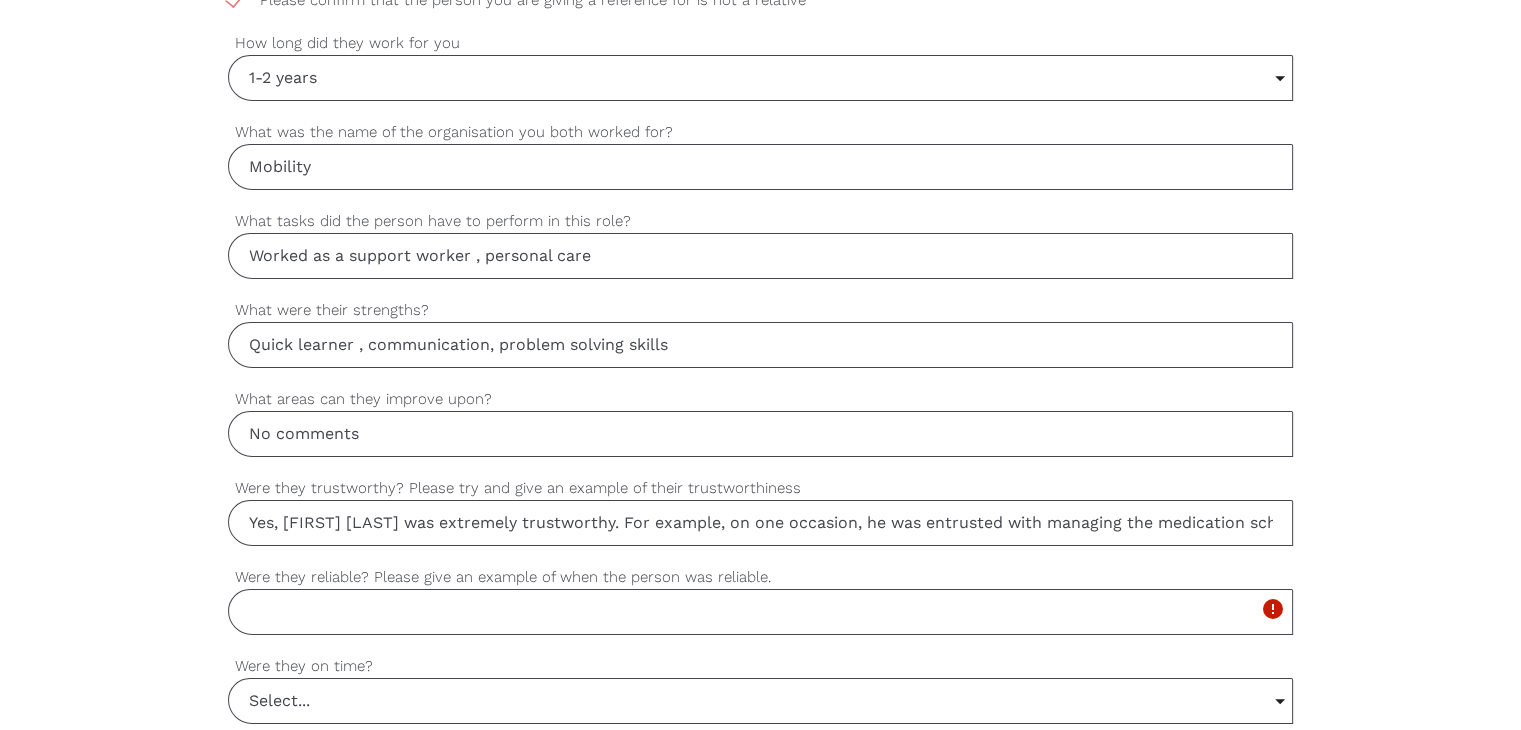 paste on "Absolutely. One specific example of [FIRST]'s reliability was when there was a last-minute change in the client’s care schedule due to a family emergency. Despite the short notice, he adapted quickly and ensured the client received the necessary support. He never missed a shift and consistently showed up on time, even when extra shifts were required. His consistency was invaluable in maintaining stability for the clients." 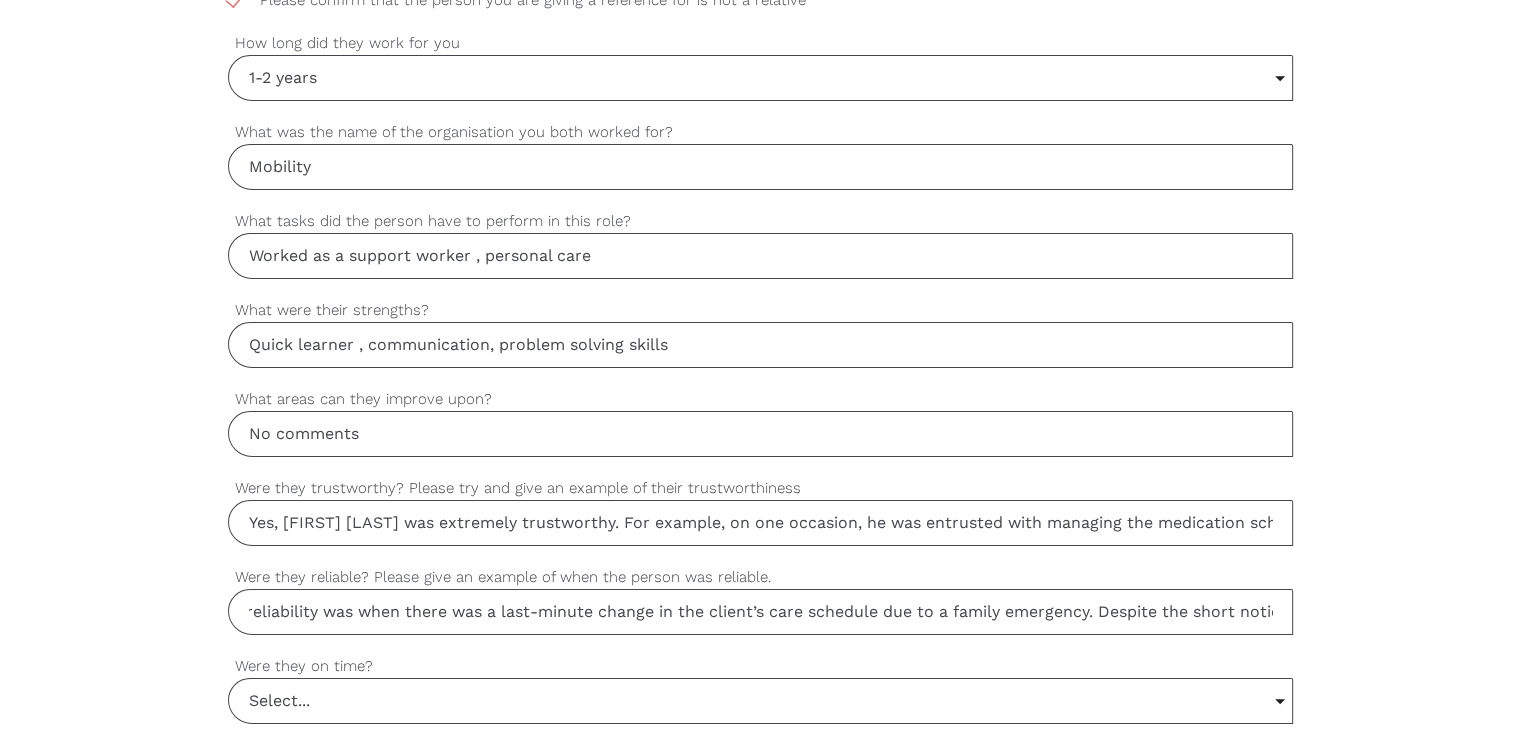 scroll, scrollTop: 0, scrollLeft: 0, axis: both 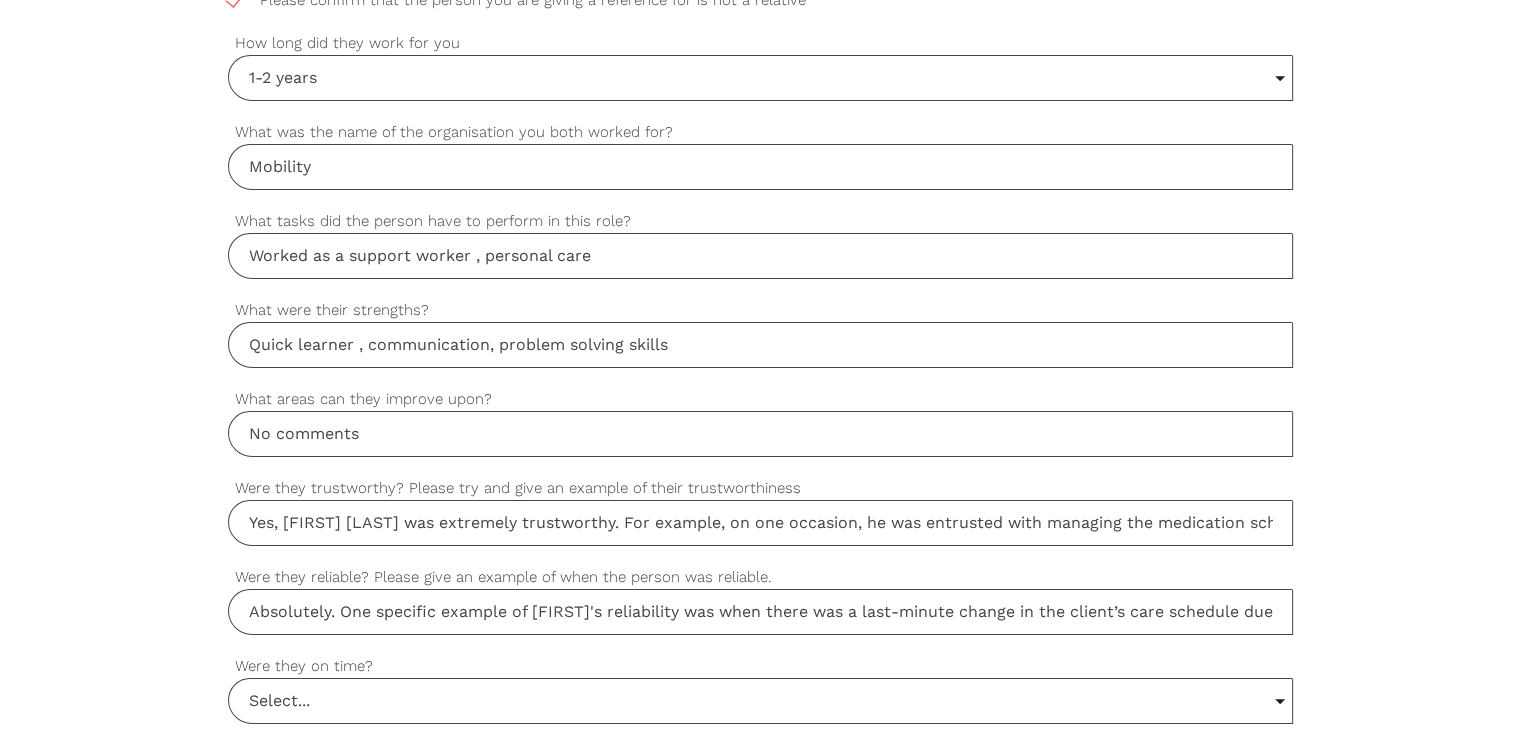 drag, startPoint x: 334, startPoint y: 611, endPoint x: 47, endPoint y: 624, distance: 287.29428 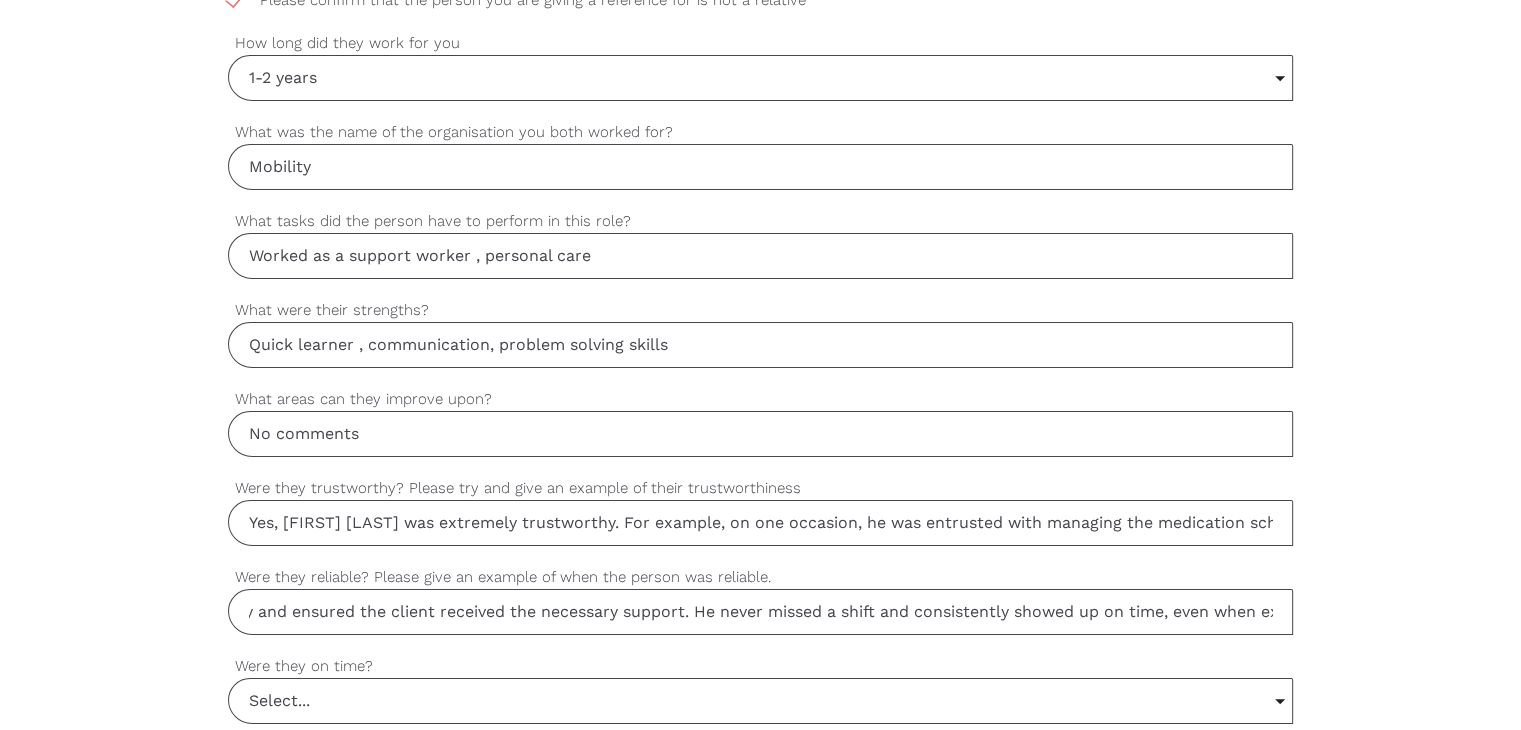 scroll, scrollTop: 0, scrollLeft: 2296, axis: horizontal 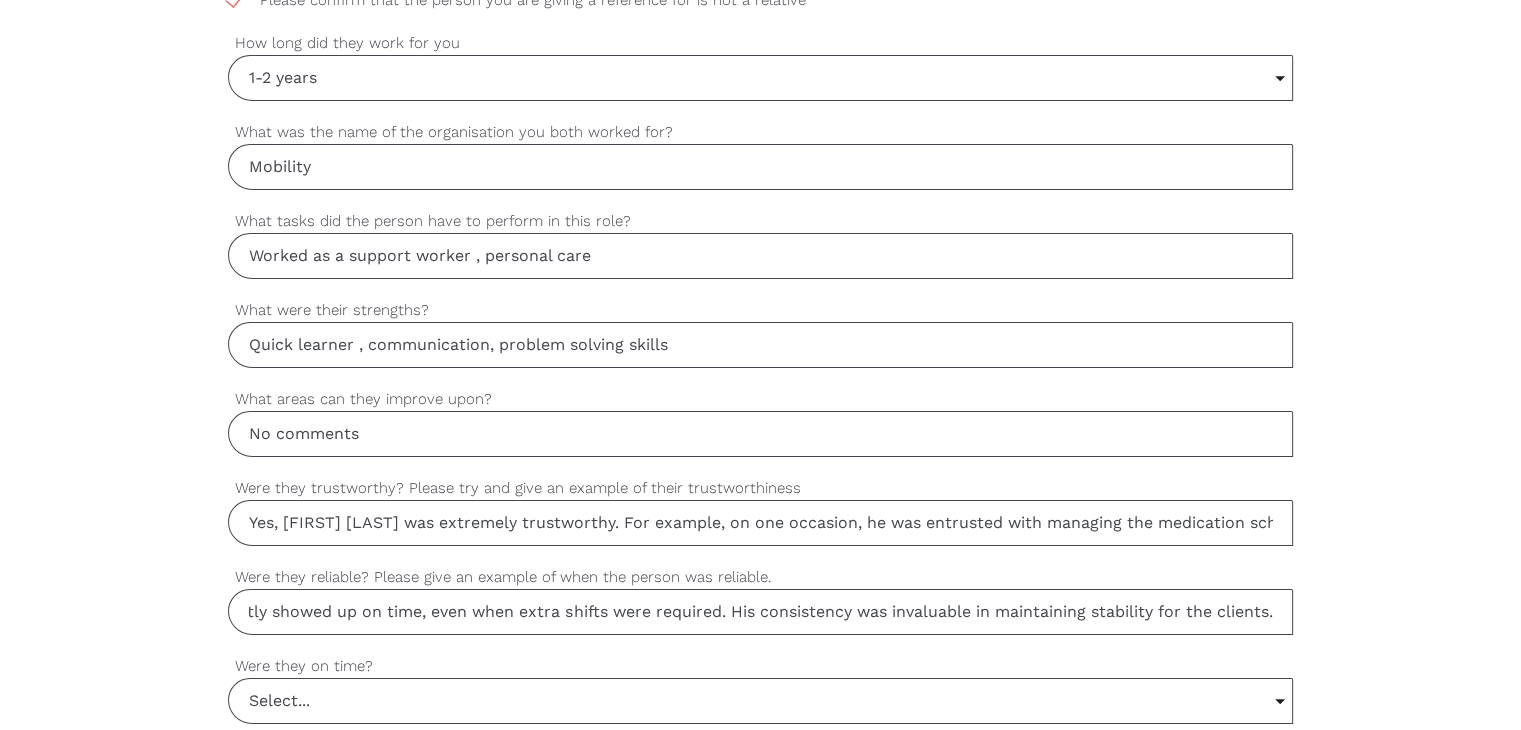 drag, startPoint x: 542, startPoint y: 597, endPoint x: 1535, endPoint y: 628, distance: 993.48376 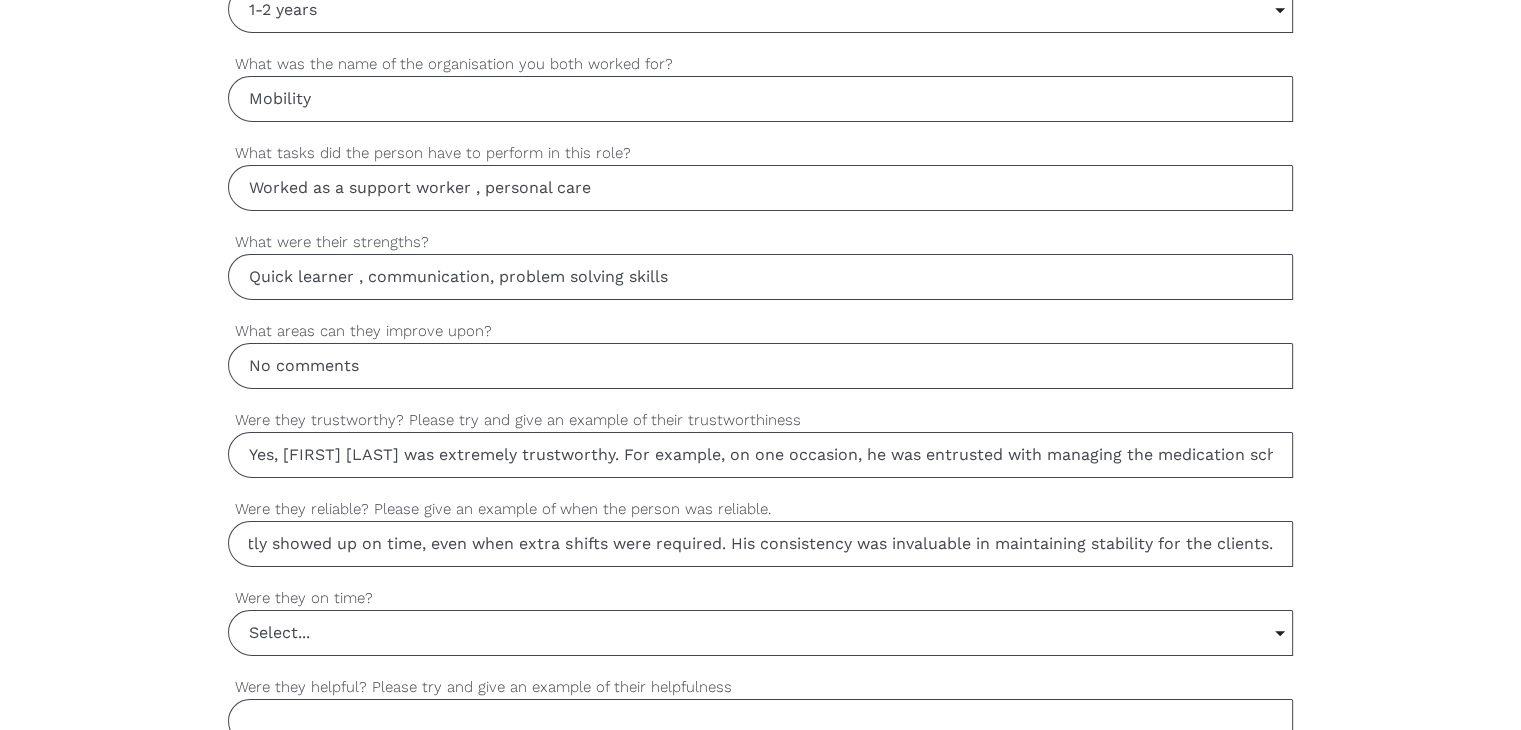 scroll, scrollTop: 1400, scrollLeft: 0, axis: vertical 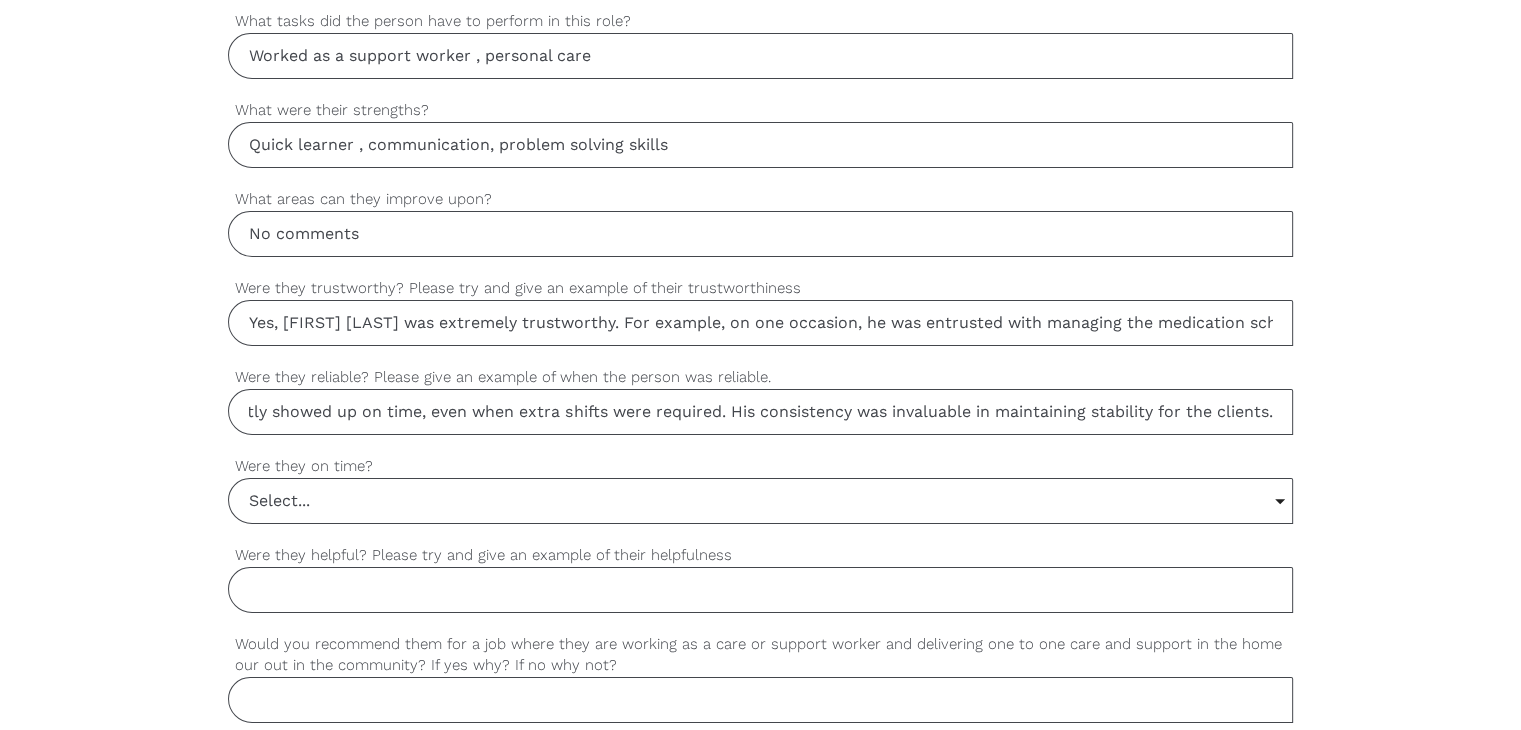 type on "Absolutely. One specific example of [FIRST]'s reliability was when there was a last-minute change in the client’s care schedule due to a family emergency. Despite the short notice, he adapted quickly and ensured the client received the necessary support. He never missed a shift and consistently showed up on time, even when extra shifts were required. His consistency was invaluable in maintaining stability for the clients." 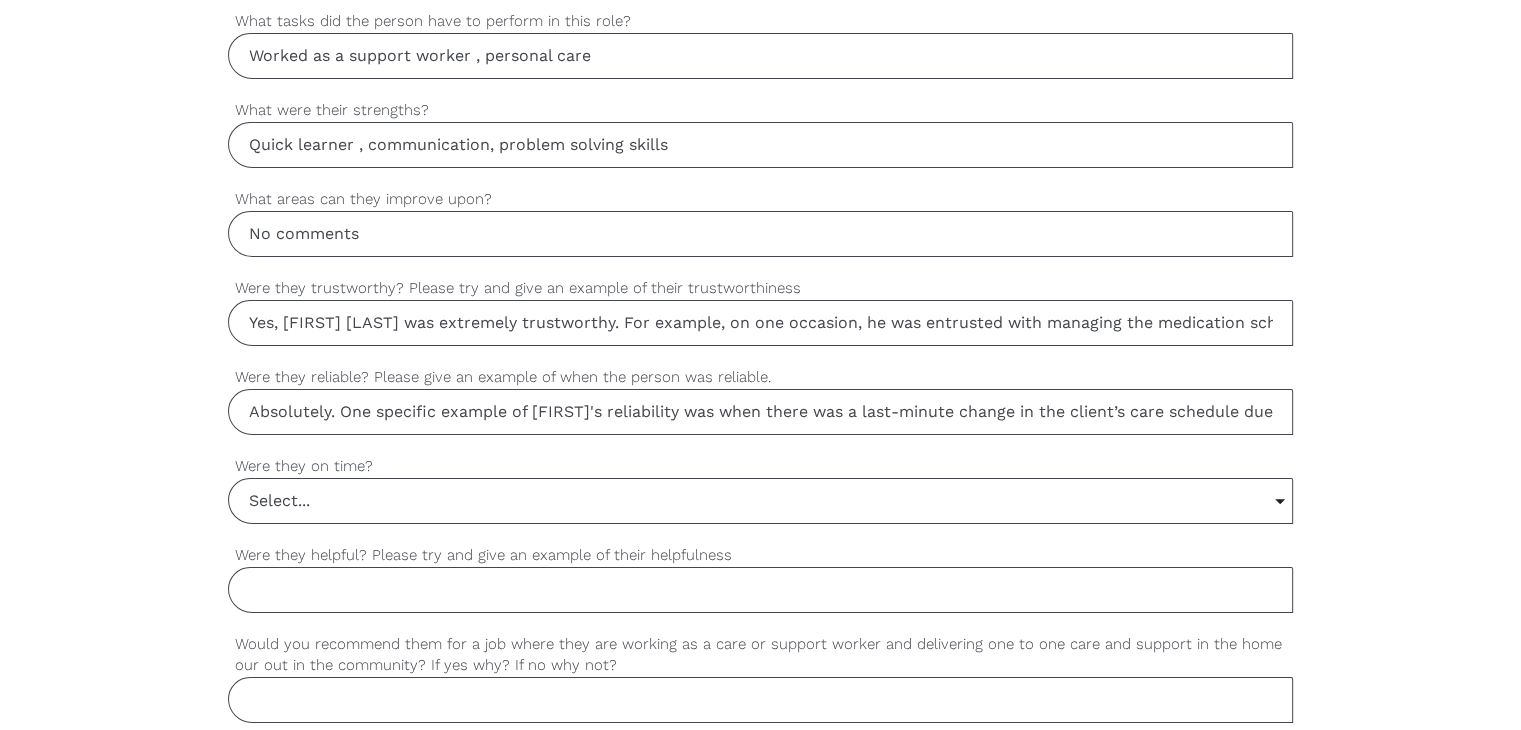 click on "Select..." at bounding box center [760, 501] 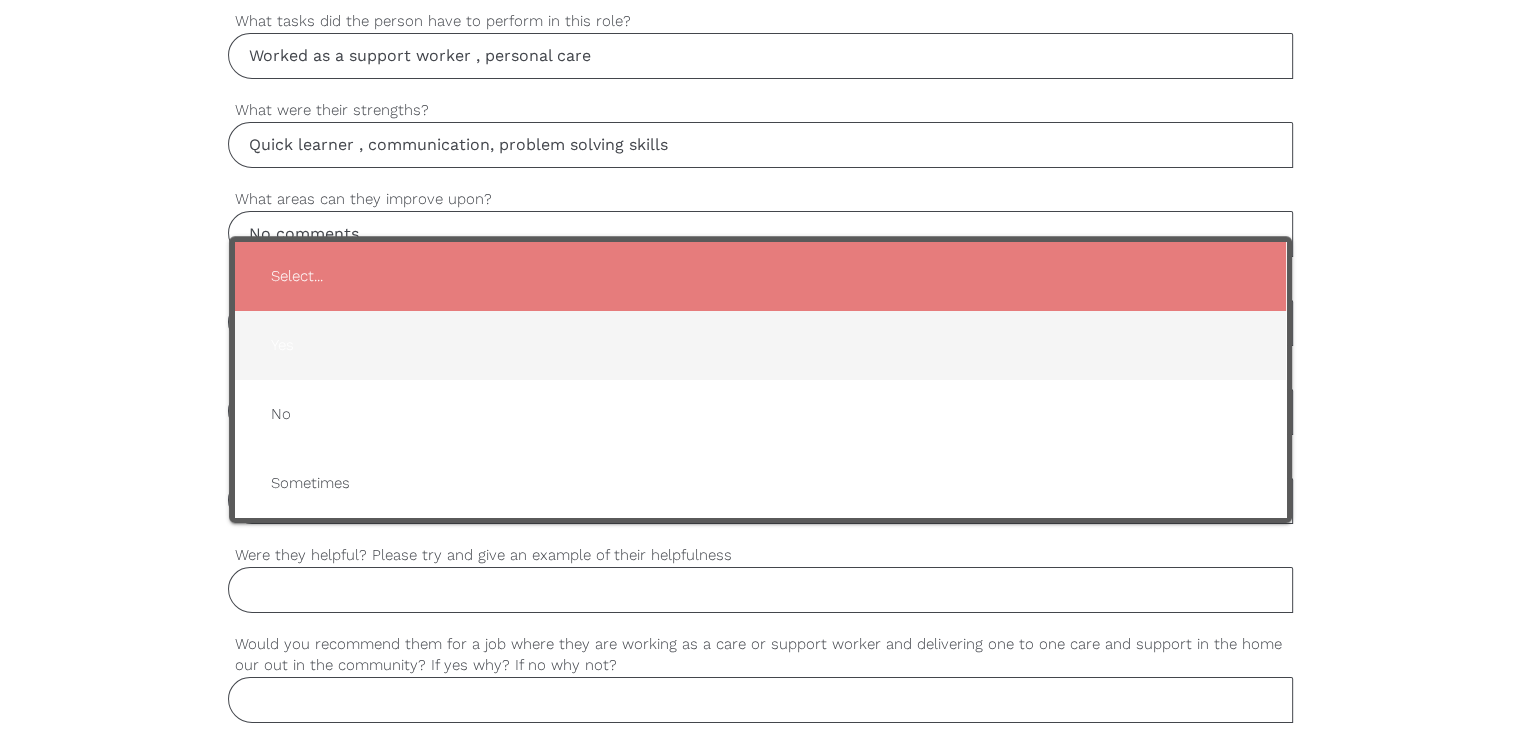 click on "Yes" at bounding box center (760, 345) 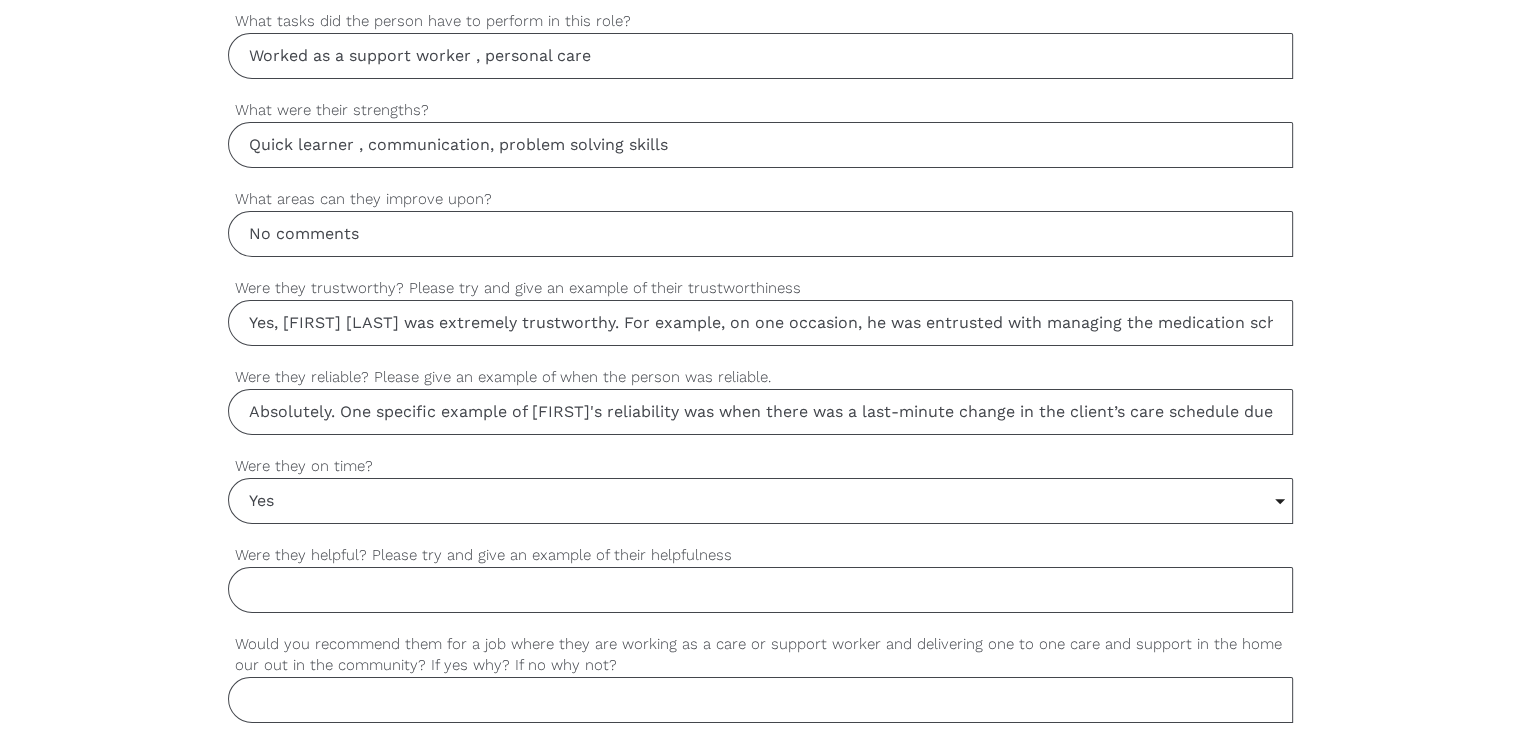 click on "Were they helpful? Please try and give an example of their helpfulness" at bounding box center [760, 590] 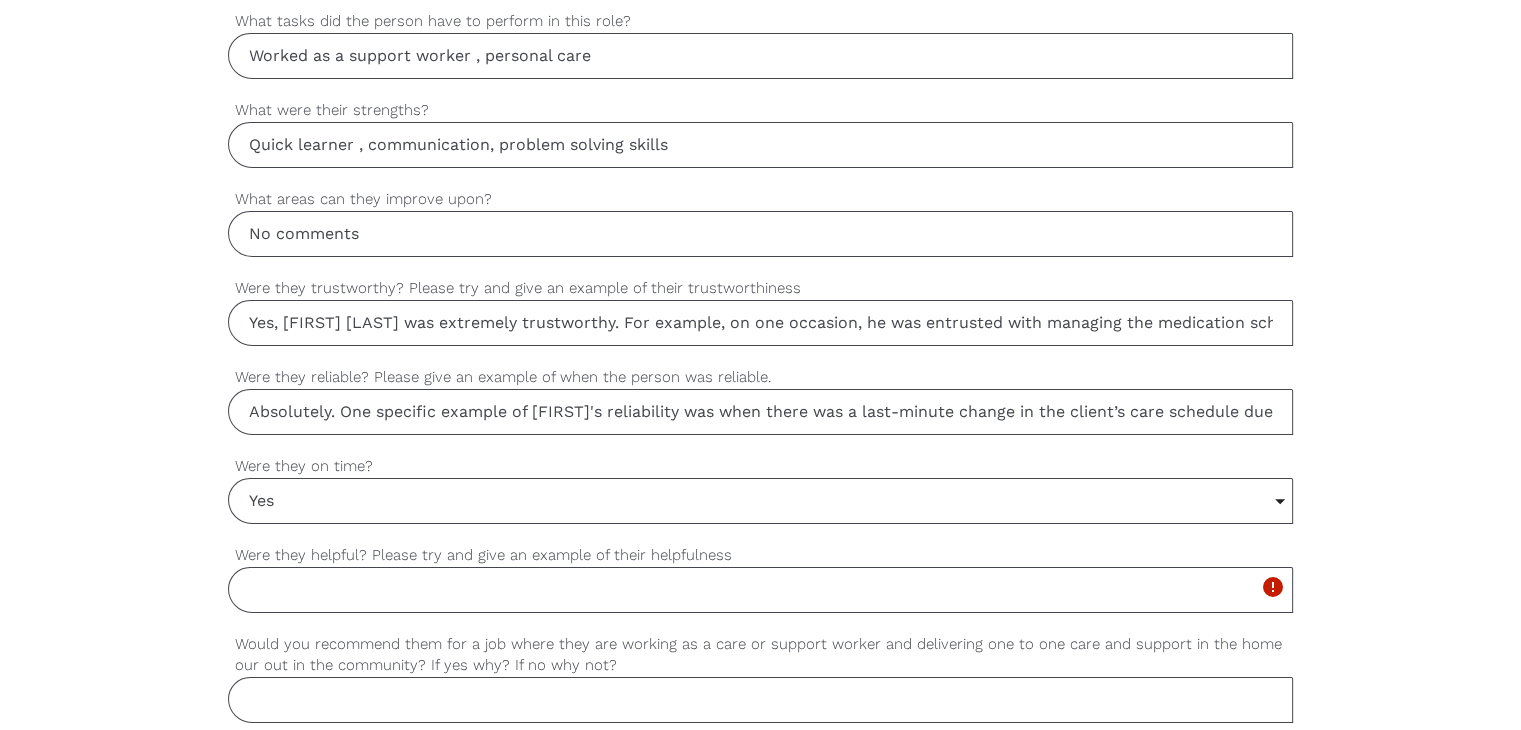 paste on "Yes, [FIRST] was very helpful, always going above and beyond in supporting both the clients and the team. For instance, when one of the clients was struggling with mobility, he proactively researched and suggested different assistive devices to make the client more comfortable. He also provided emotional support to family members during difficult times, offering reassurance and guidance when needed. His willingness to help in any situation made a positive impact on both the clients and the team." 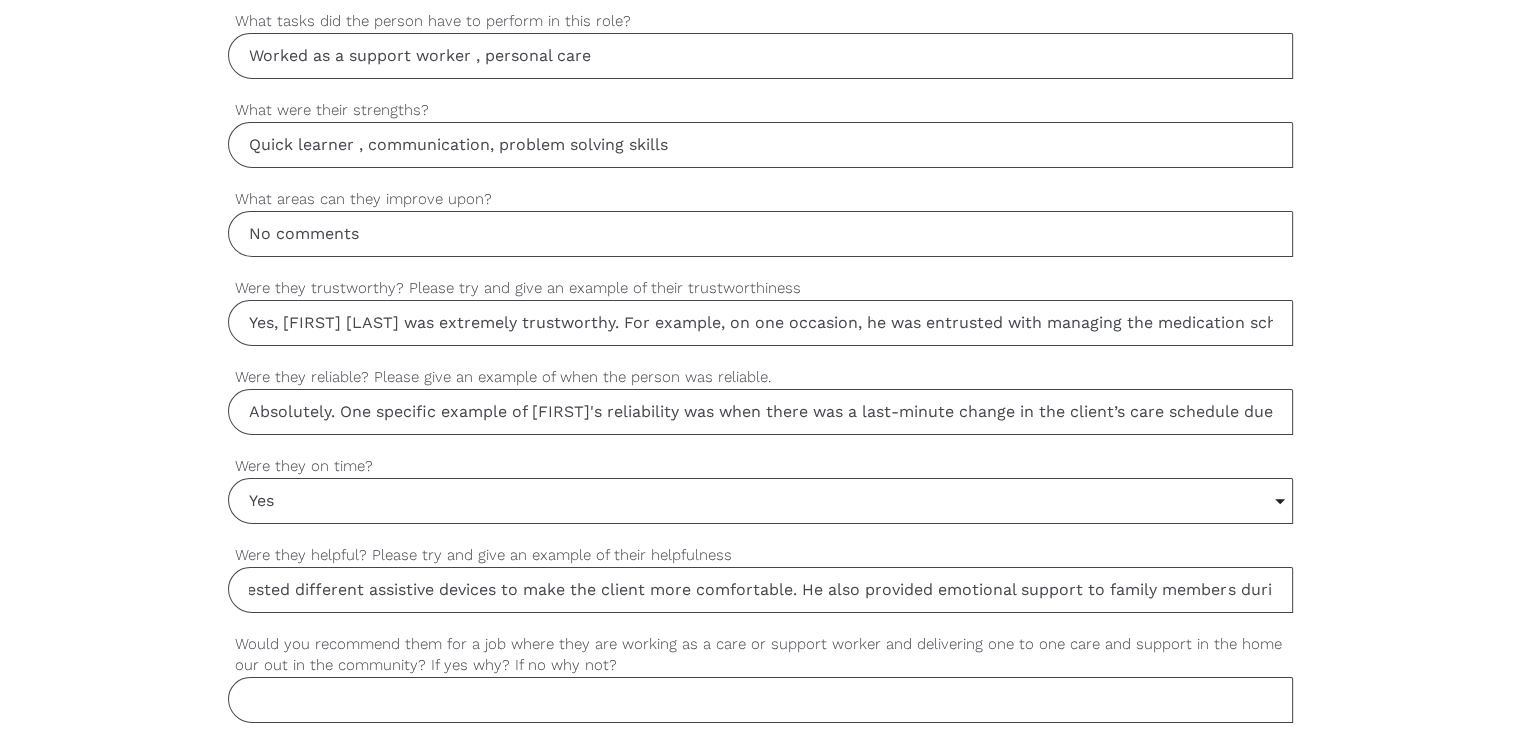 scroll, scrollTop: 0, scrollLeft: 0, axis: both 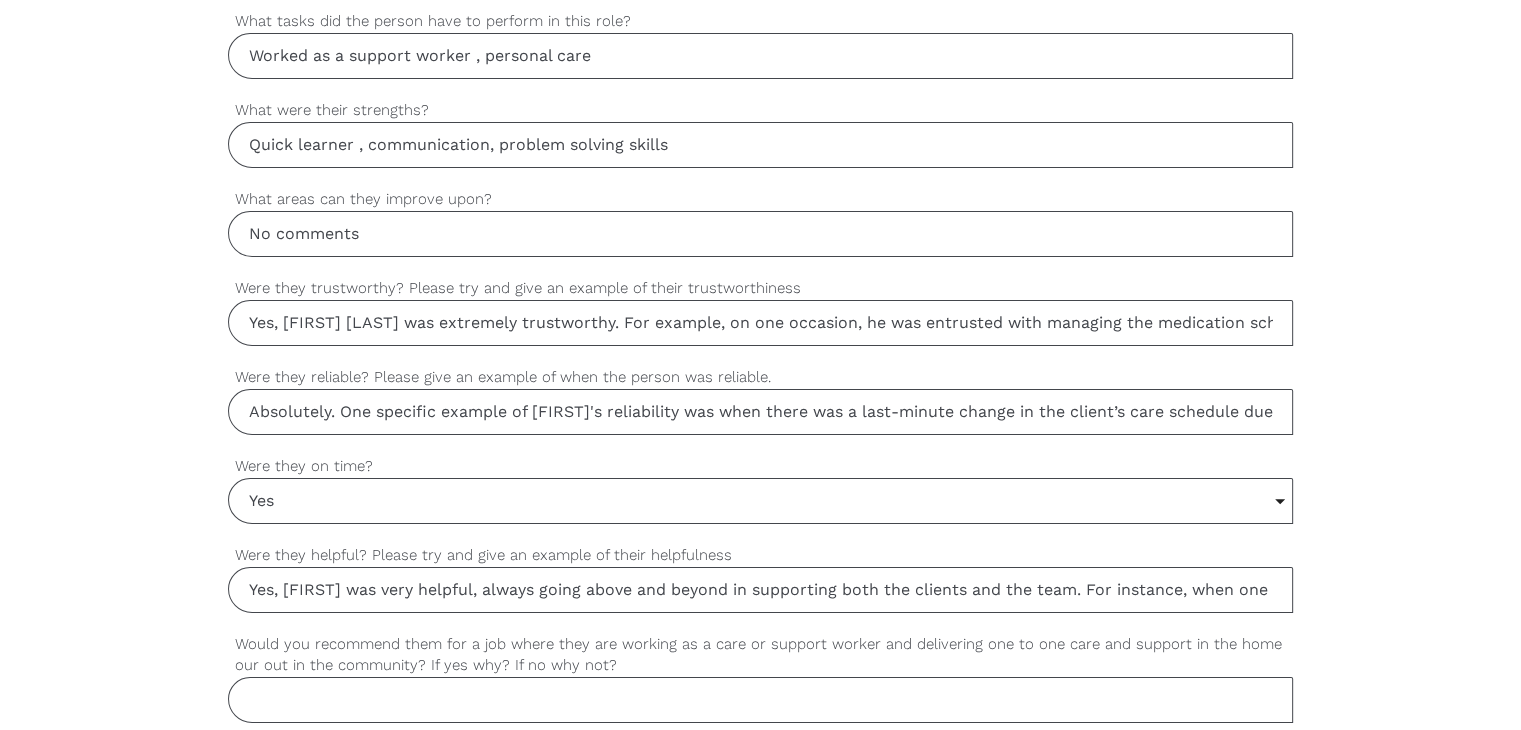 drag, startPoint x: 300, startPoint y: 585, endPoint x: 0, endPoint y: 579, distance: 300.06 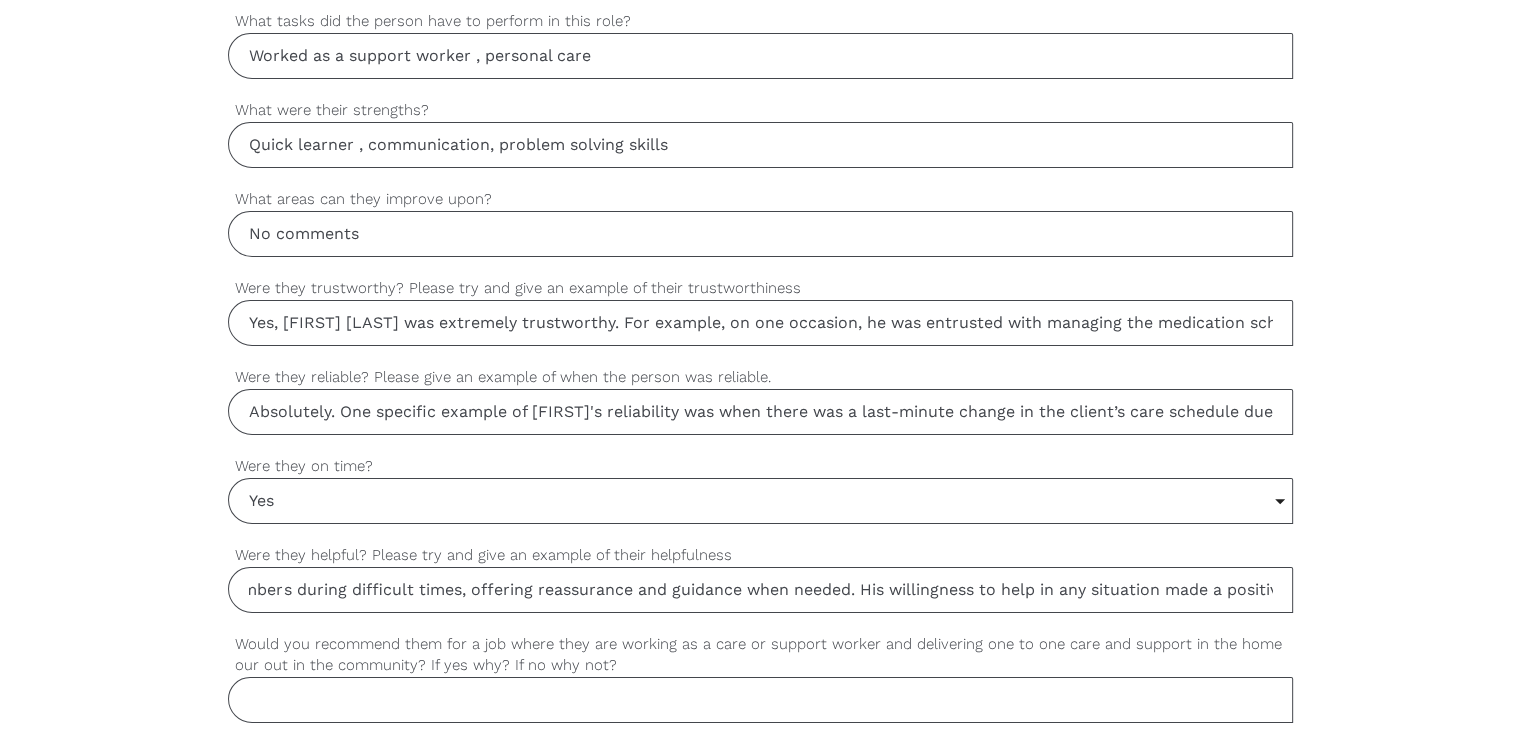 scroll, scrollTop: 0, scrollLeft: 2928, axis: horizontal 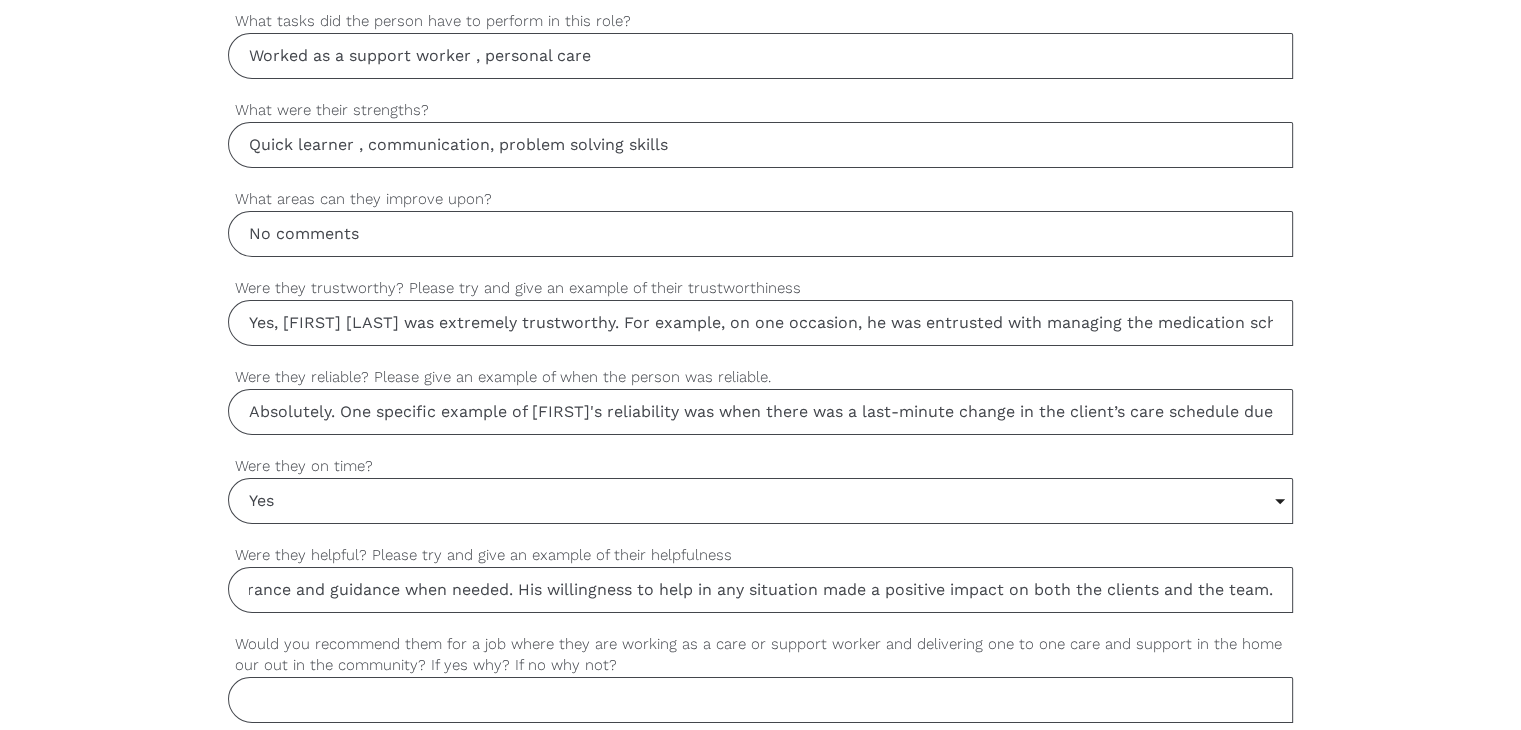 drag, startPoint x: 792, startPoint y: 578, endPoint x: 1406, endPoint y: 548, distance: 614.7325 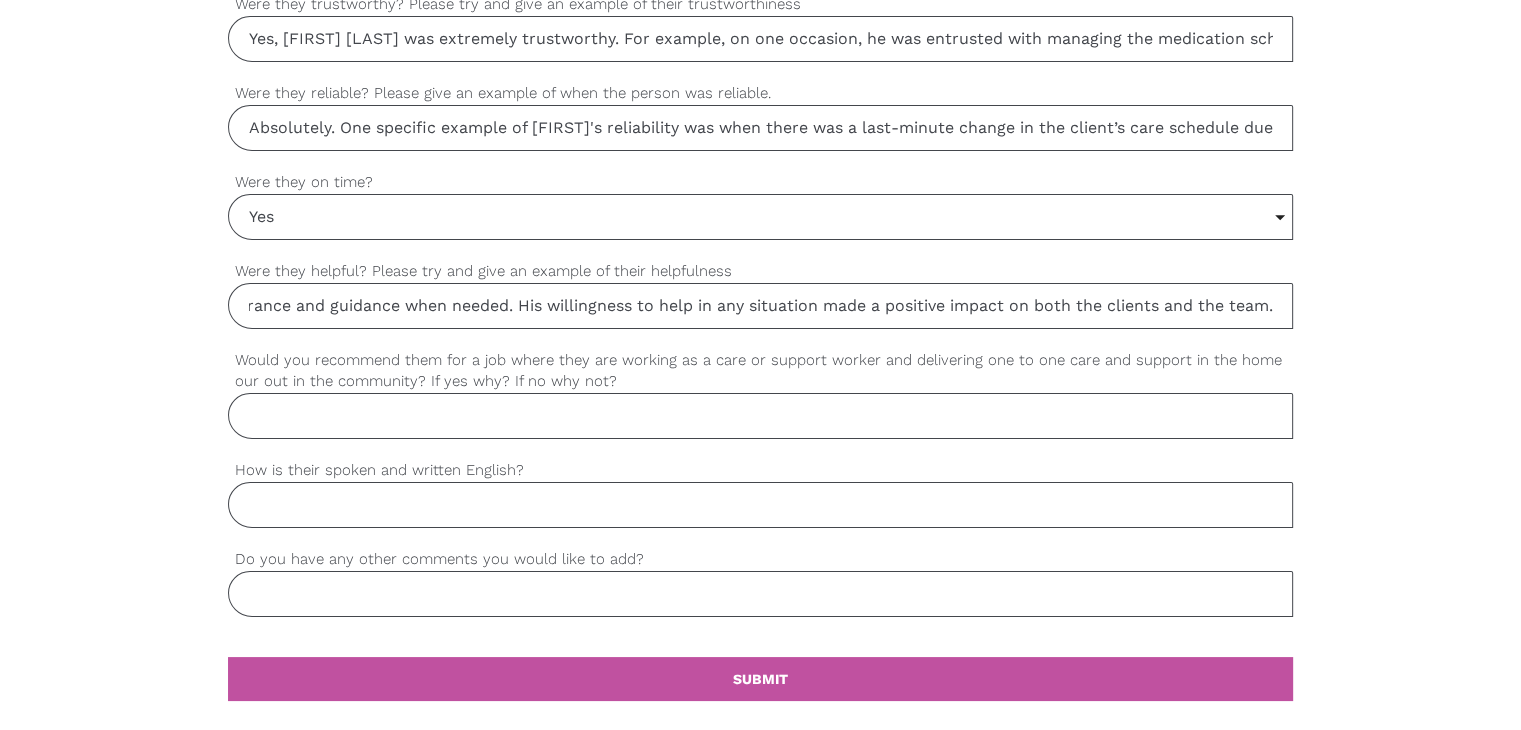 scroll, scrollTop: 1700, scrollLeft: 0, axis: vertical 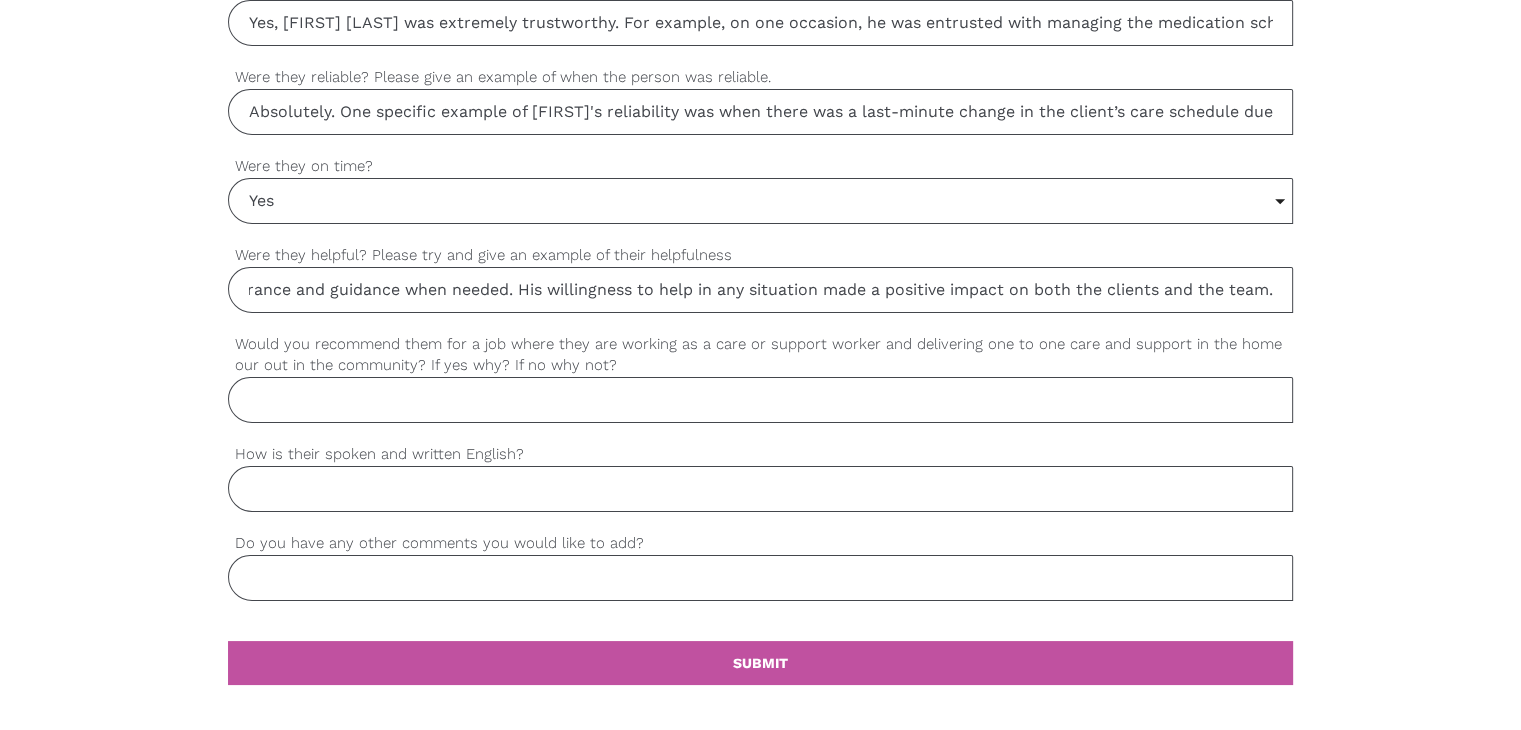 type on "Yes, [FIRST] was very helpful, always going above and beyond in supporting both the clients and the team. For instance, when one of the clients was struggling with mobility, he proactively researched and suggested different assistive devices to make the client more comfortable. He also provided emotional support to family members during difficult times, offering reassurance and guidance when needed. His willingness to help in any situation made a positive impact on both the clients and the team." 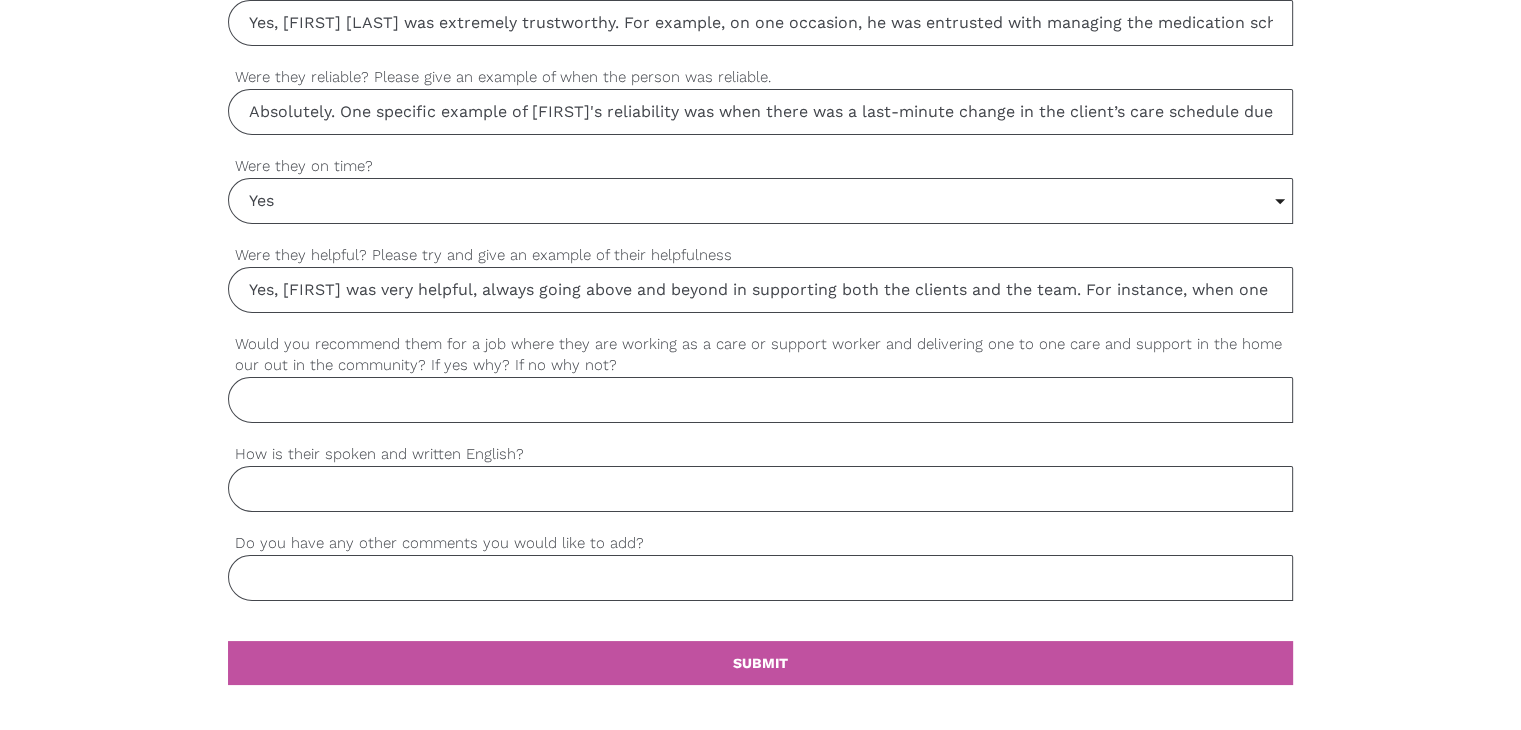 click on "Would you recommend them for a job where they are working as a care or support worker and delivering one to one care and support in the home our out in the community? If yes why? If no why not?" at bounding box center (760, 400) 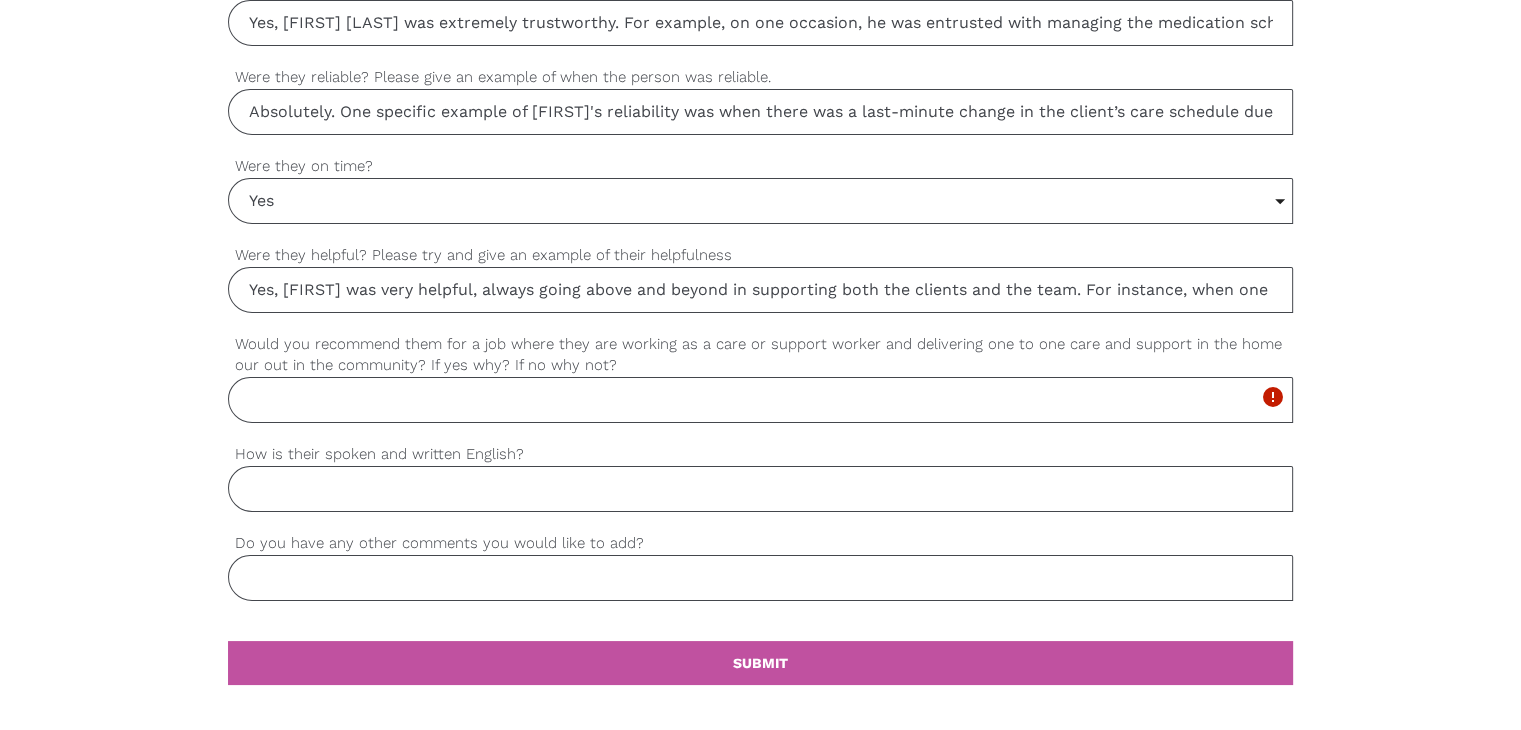 click on "Would you recommend them for a job where they are working as a care or support worker and delivering one to one care and support in the home our out in the community? If yes why? If no why not?" at bounding box center [760, 400] 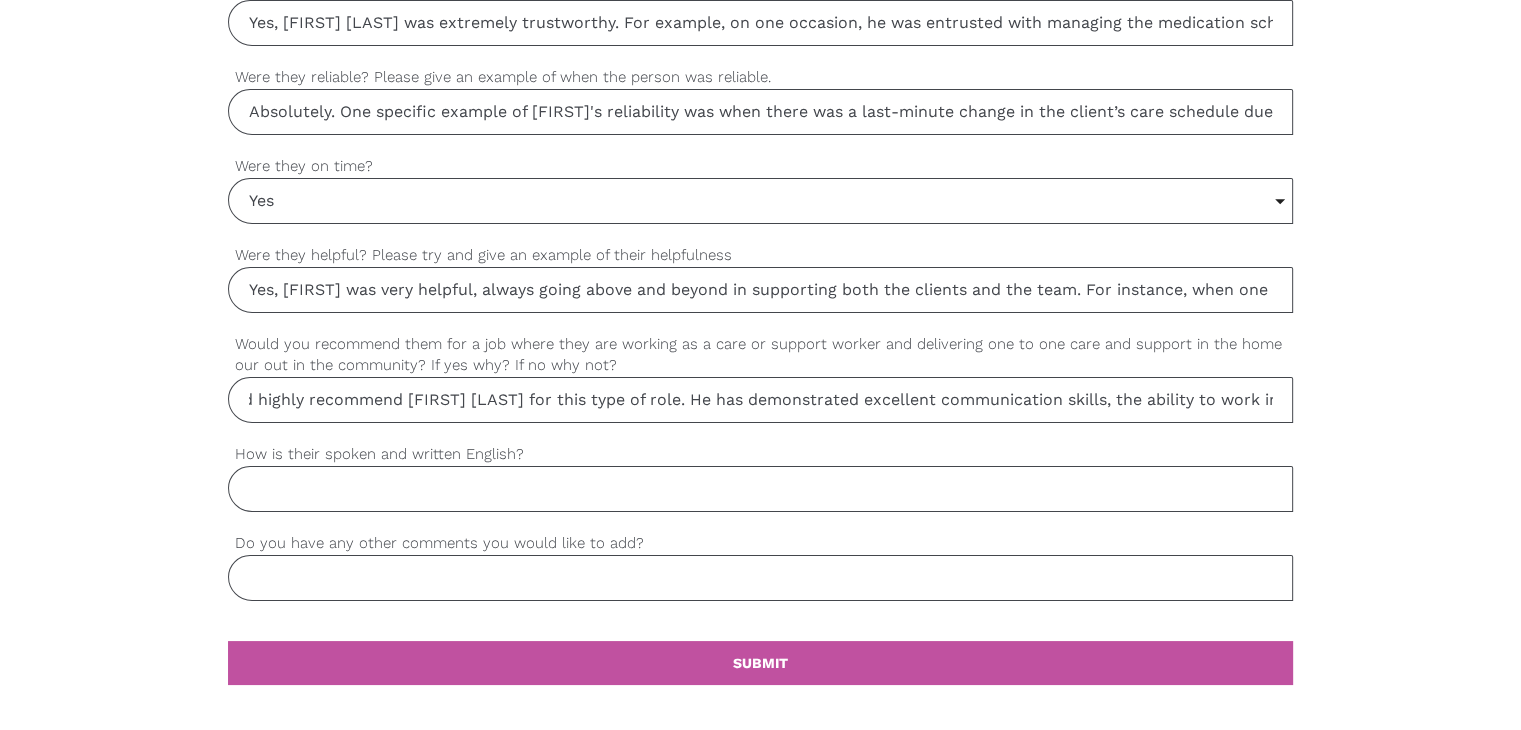scroll, scrollTop: 0, scrollLeft: 0, axis: both 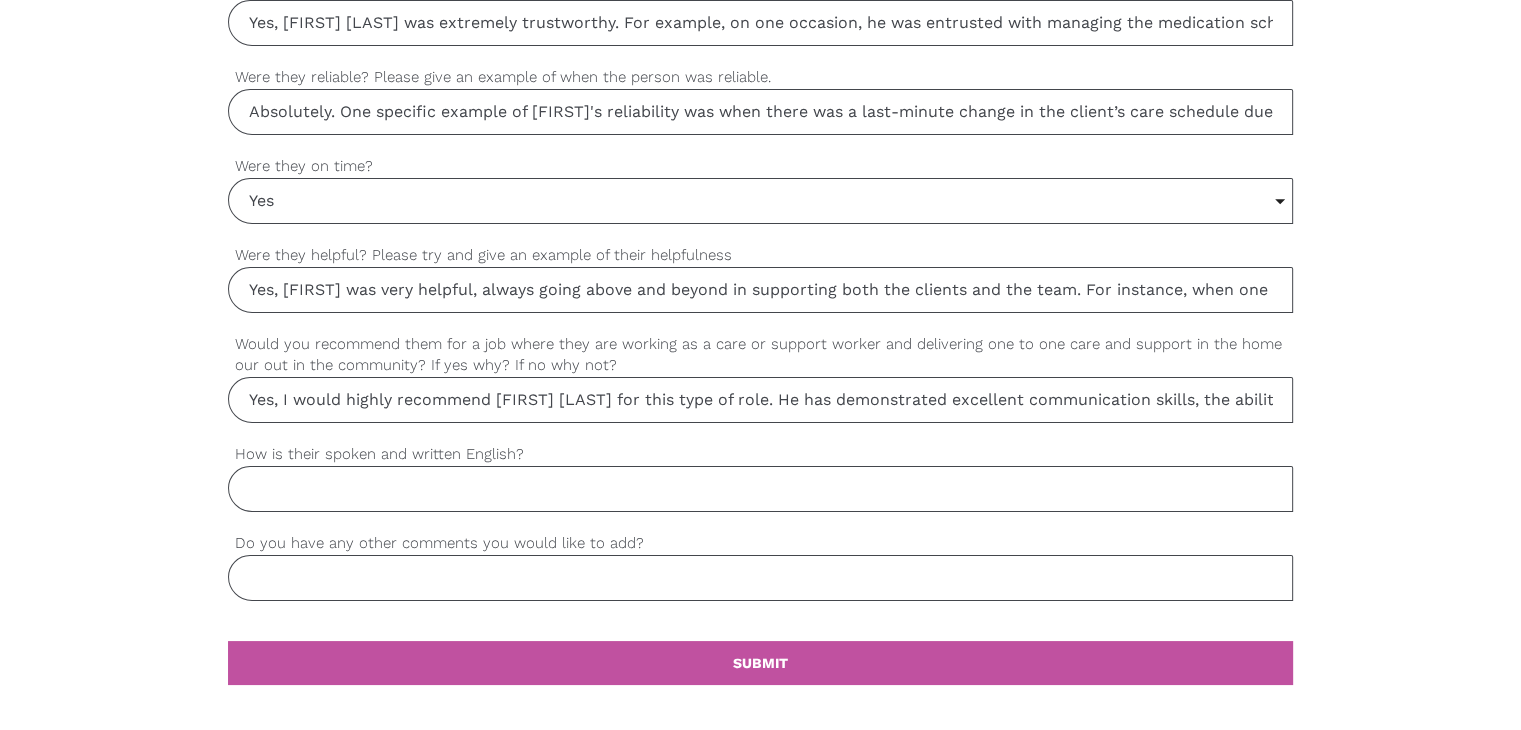drag, startPoint x: 391, startPoint y: 396, endPoint x: 0, endPoint y: 432, distance: 392.65378 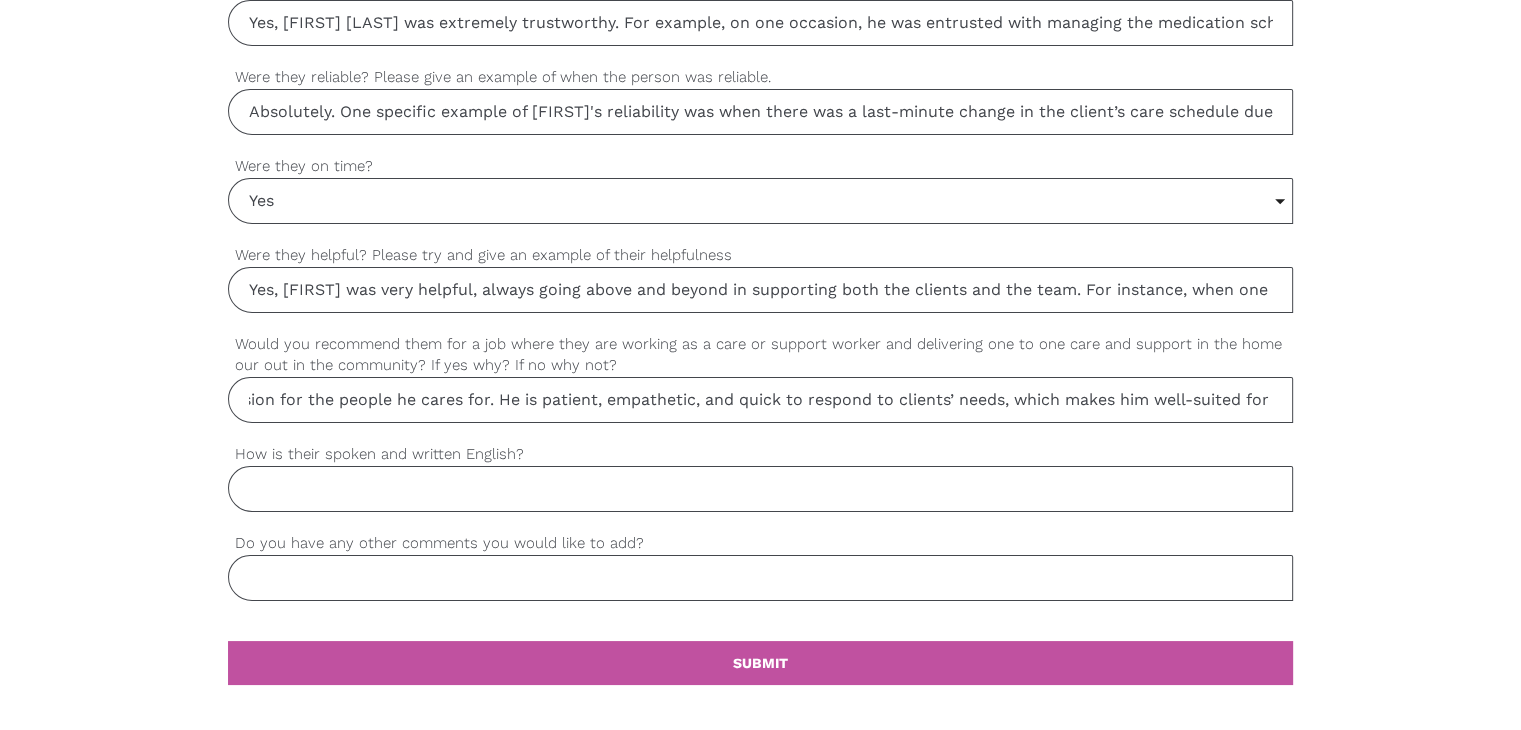 scroll, scrollTop: 0, scrollLeft: 3128, axis: horizontal 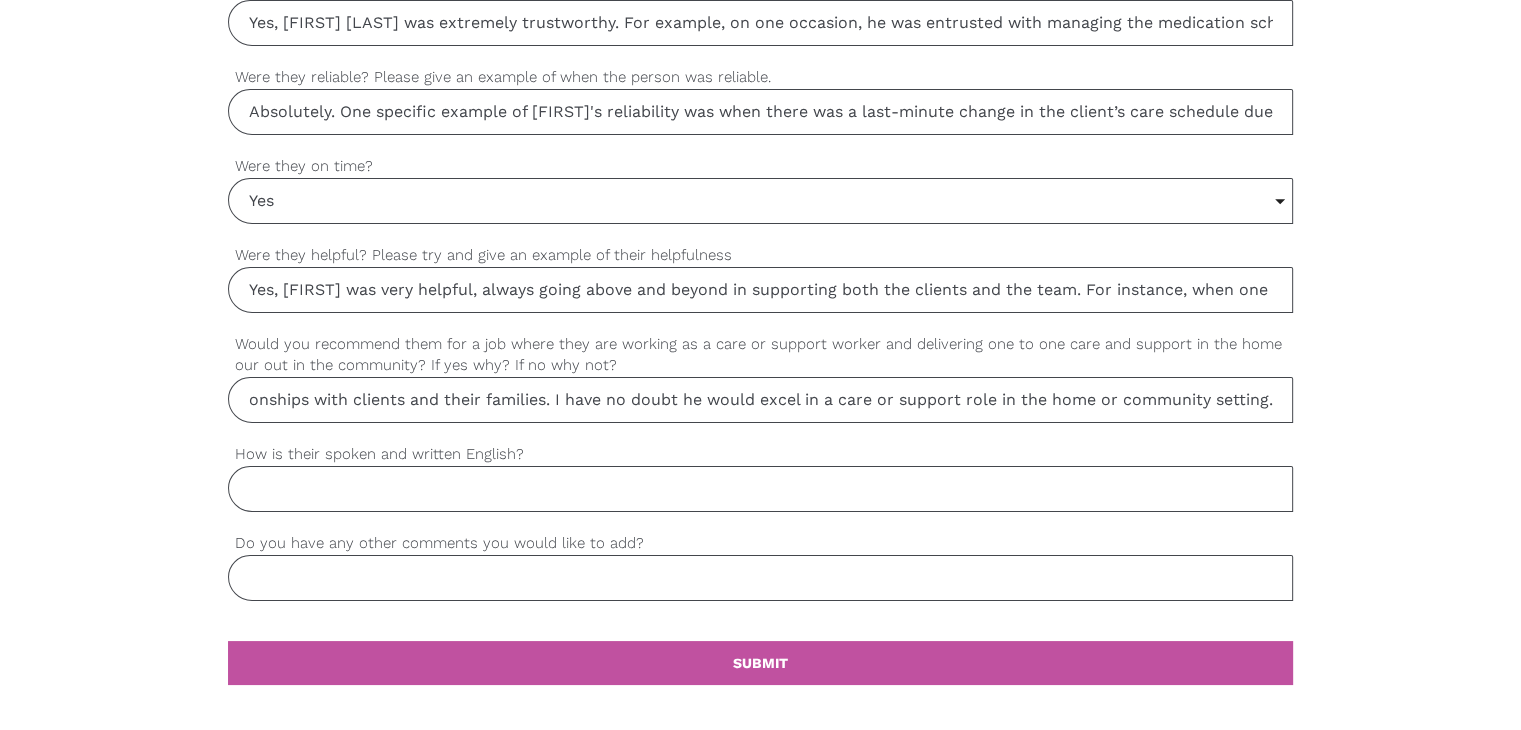 drag, startPoint x: 377, startPoint y: 387, endPoint x: 1516, endPoint y: 438, distance: 1140.1412 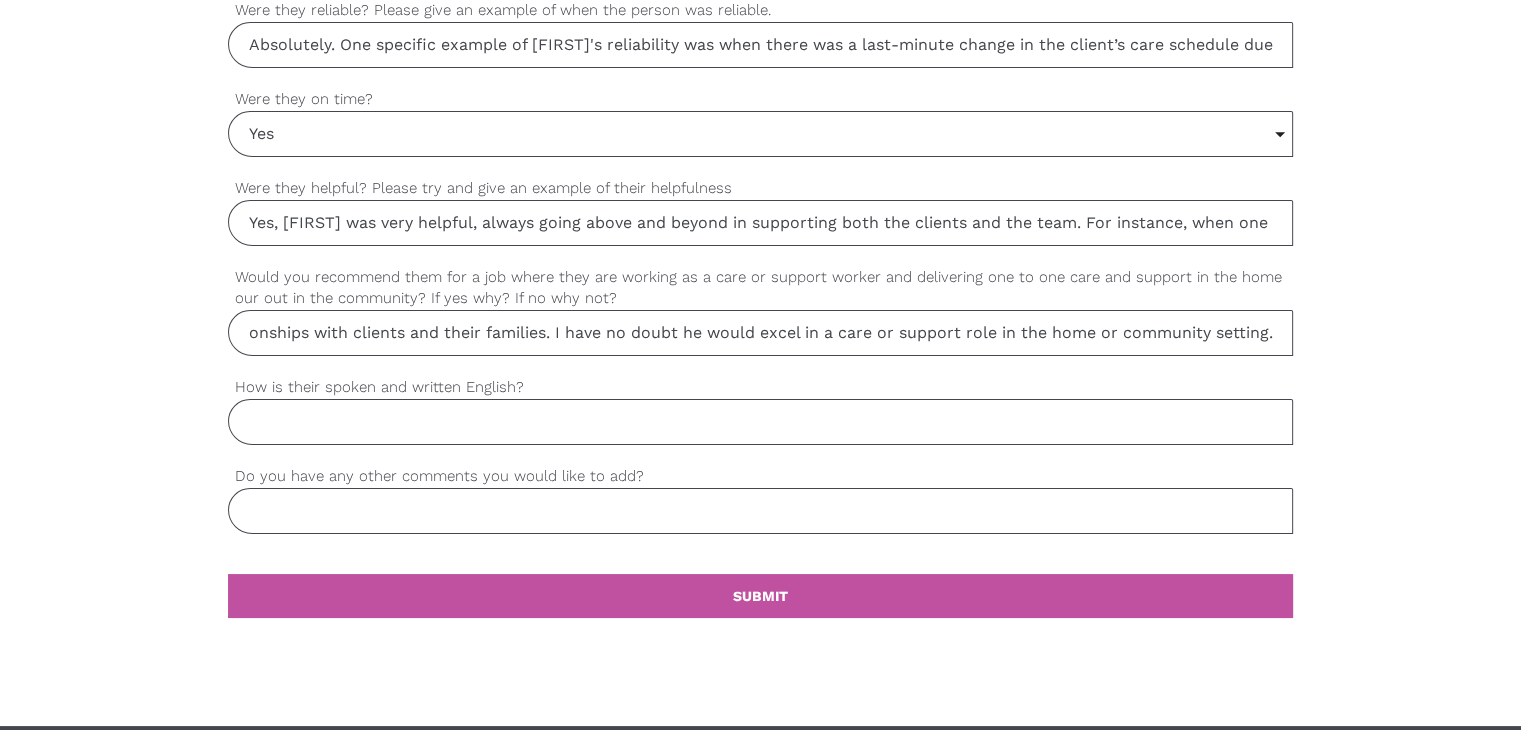 scroll, scrollTop: 1800, scrollLeft: 0, axis: vertical 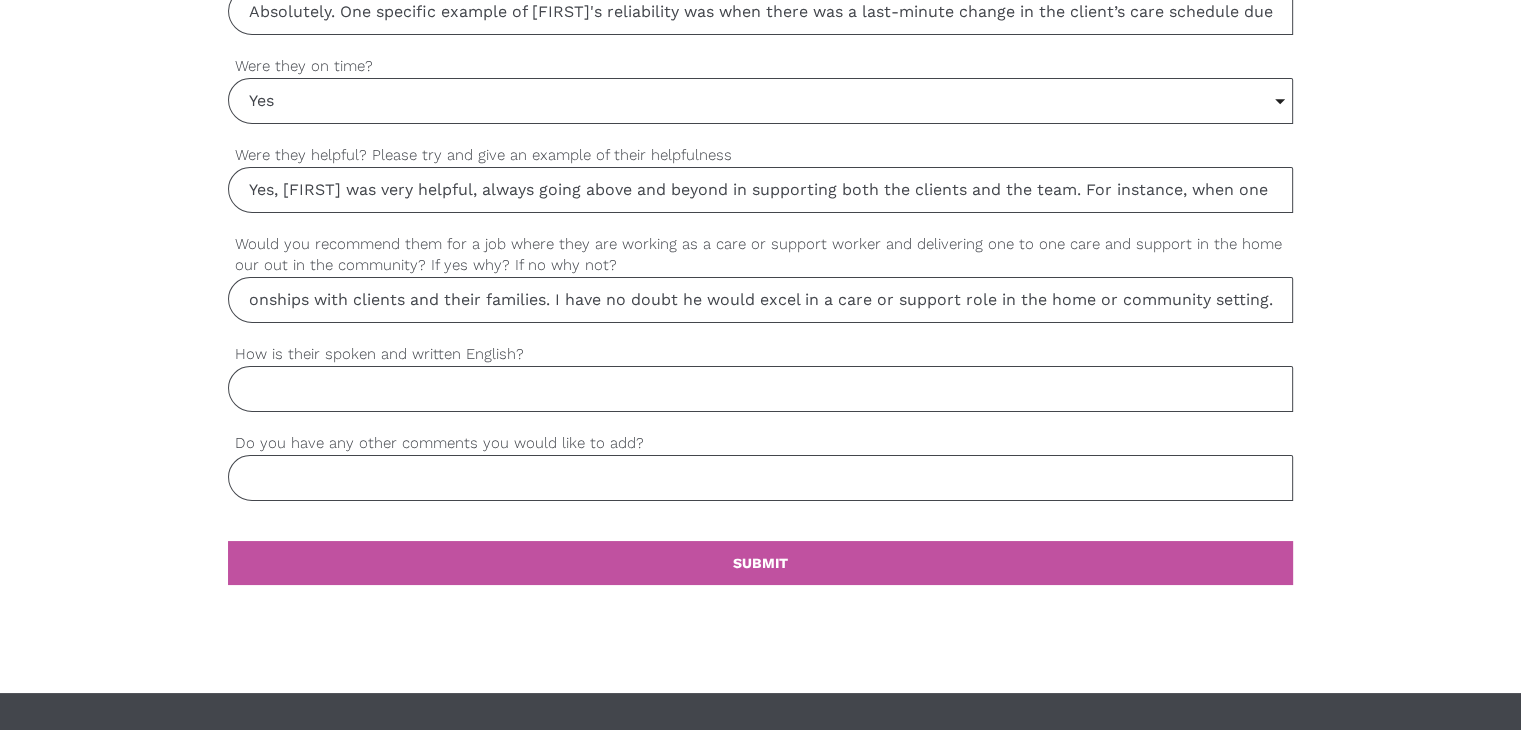 type on "Yes, I would highly recommend [FIRST] [LAST] for this type of role. He has demonstrated excellent communication skills, the ability to work independently, and a genuine compassion for the people he cares for. He is patient, empathetic, and quick to respond to clients’ needs, which makes him well-suited for one-to-one care. He has a strong work ethic and a natural ability to form trusting relationships with clients and their families. I have no doubt he would excel in a care or support role in the home or community setting." 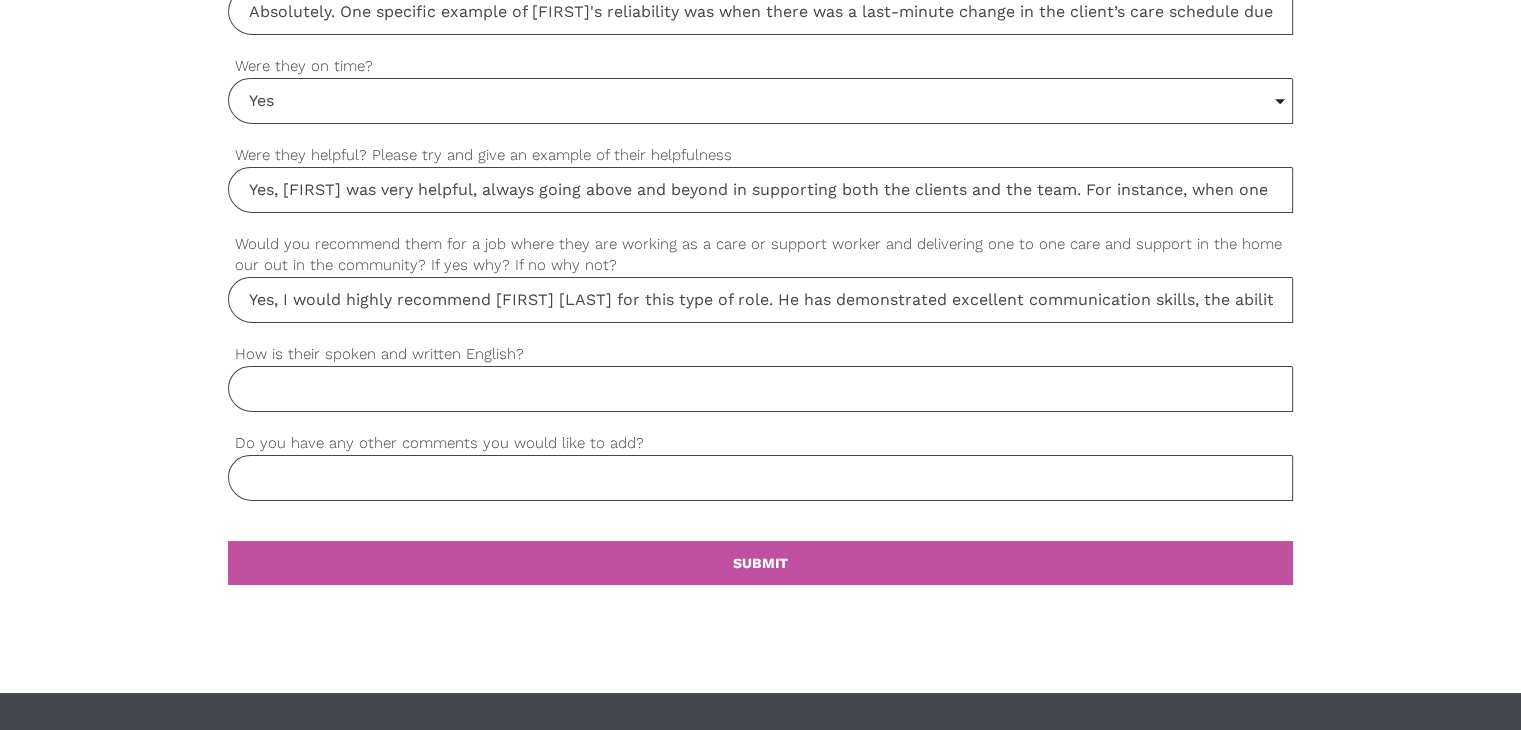 click on "How is their spoken and written English?" at bounding box center (760, 389) 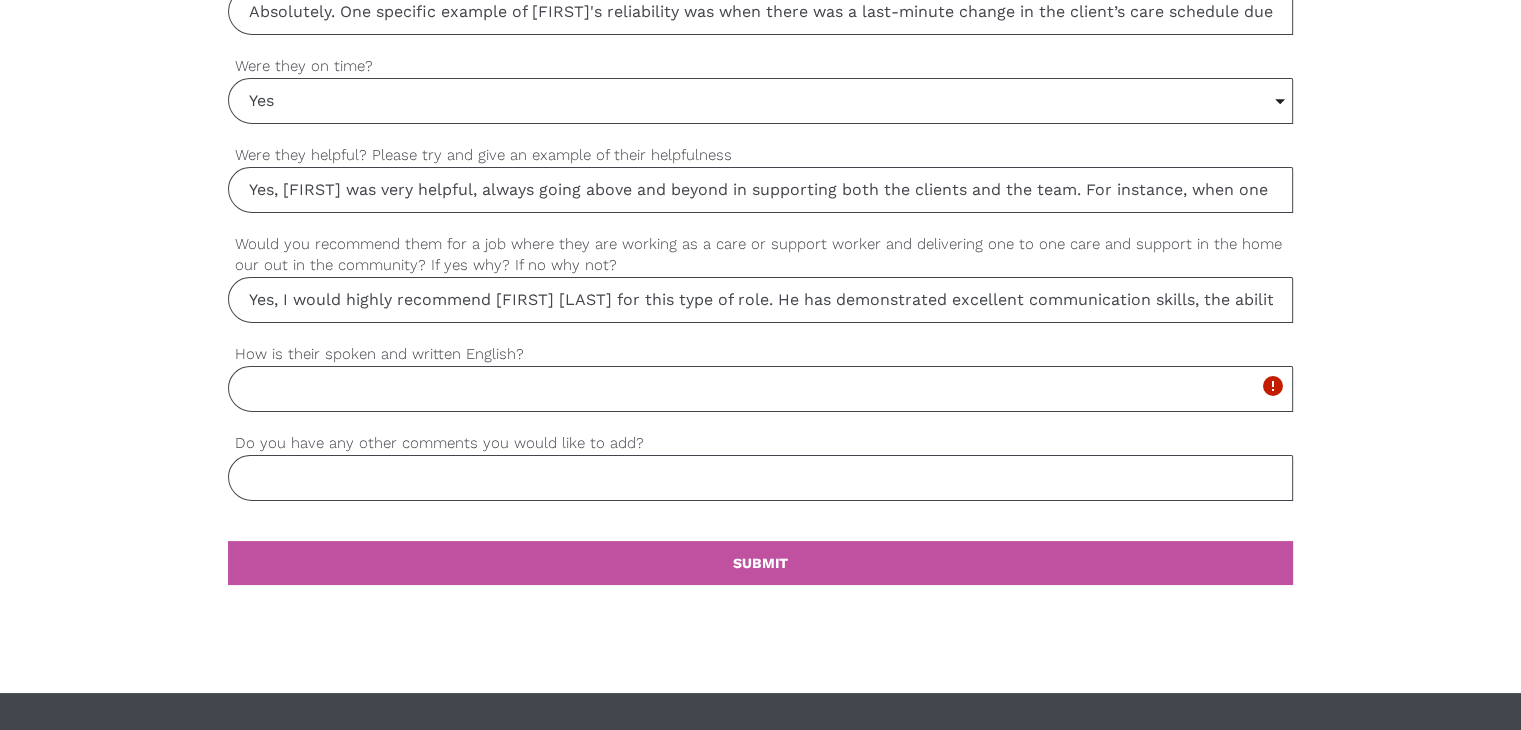 click on "How is their spoken and written English?" at bounding box center (760, 389) 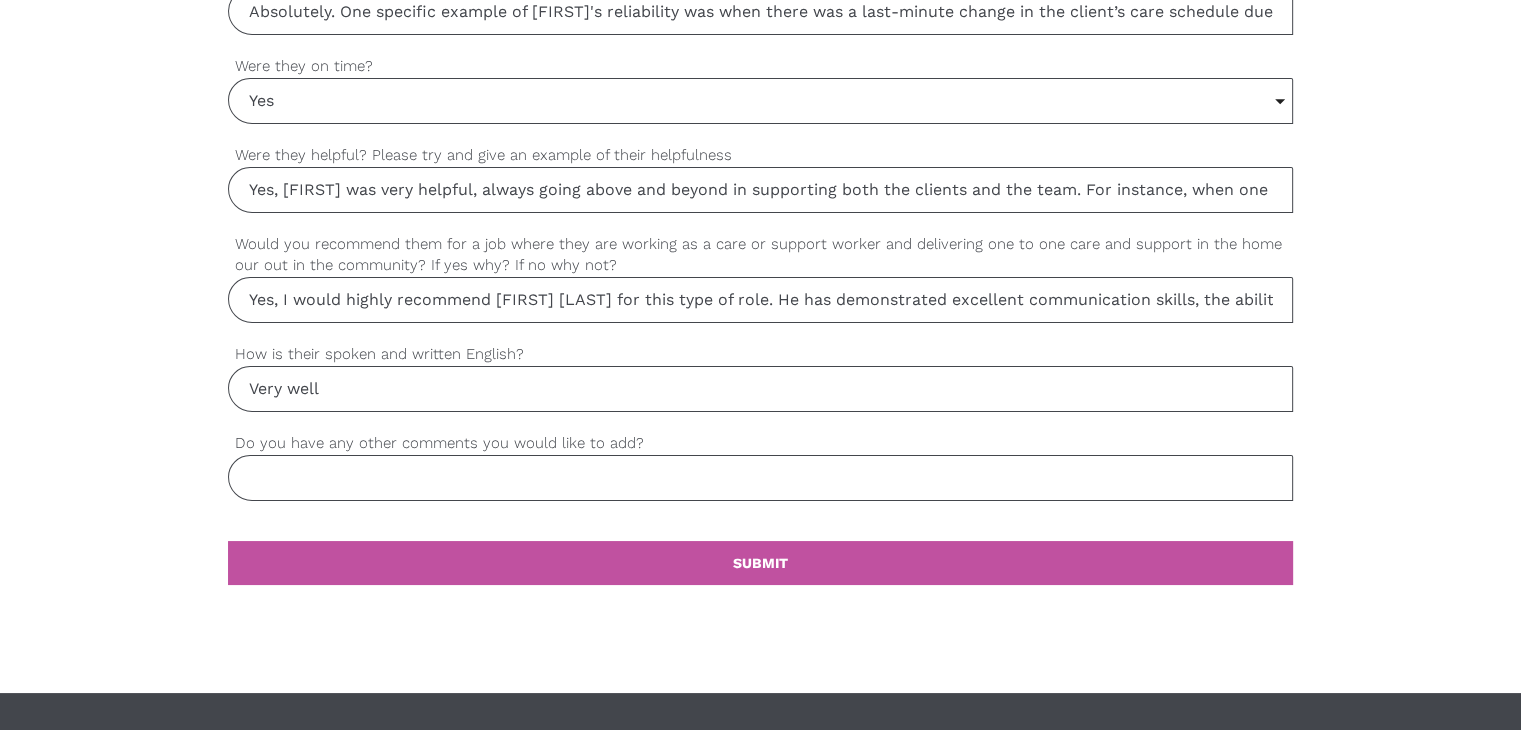 type on "Very well" 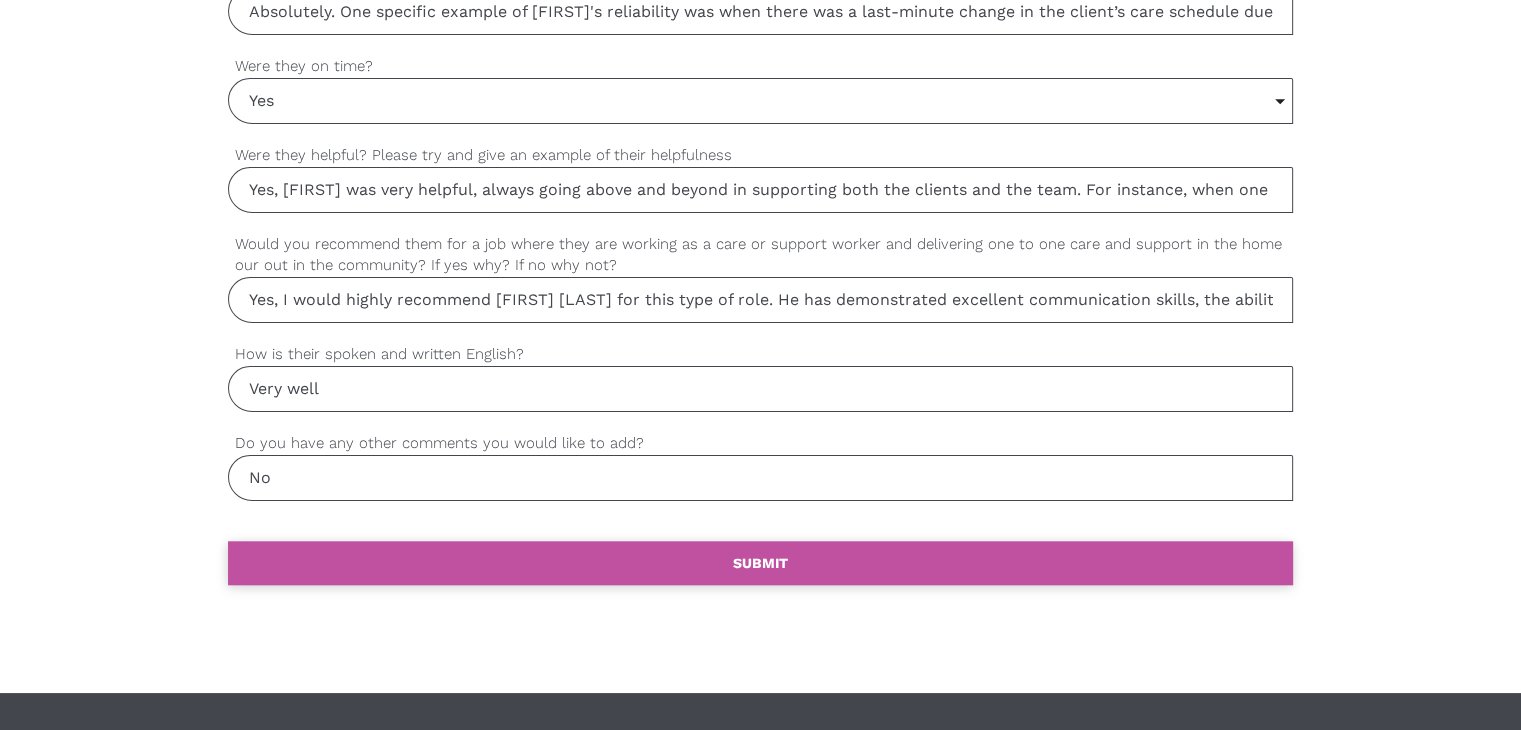 type on "No" 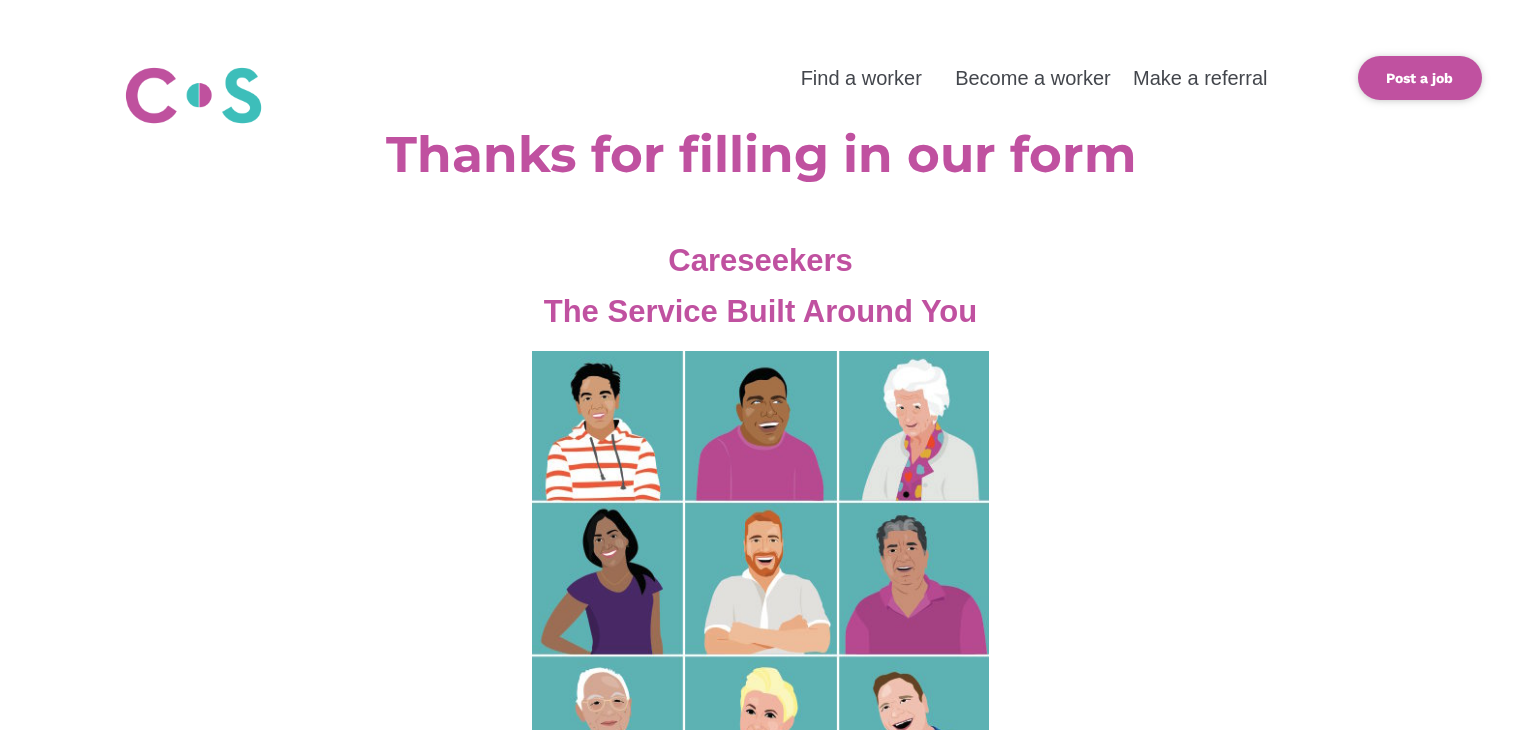 scroll, scrollTop: 0, scrollLeft: 0, axis: both 